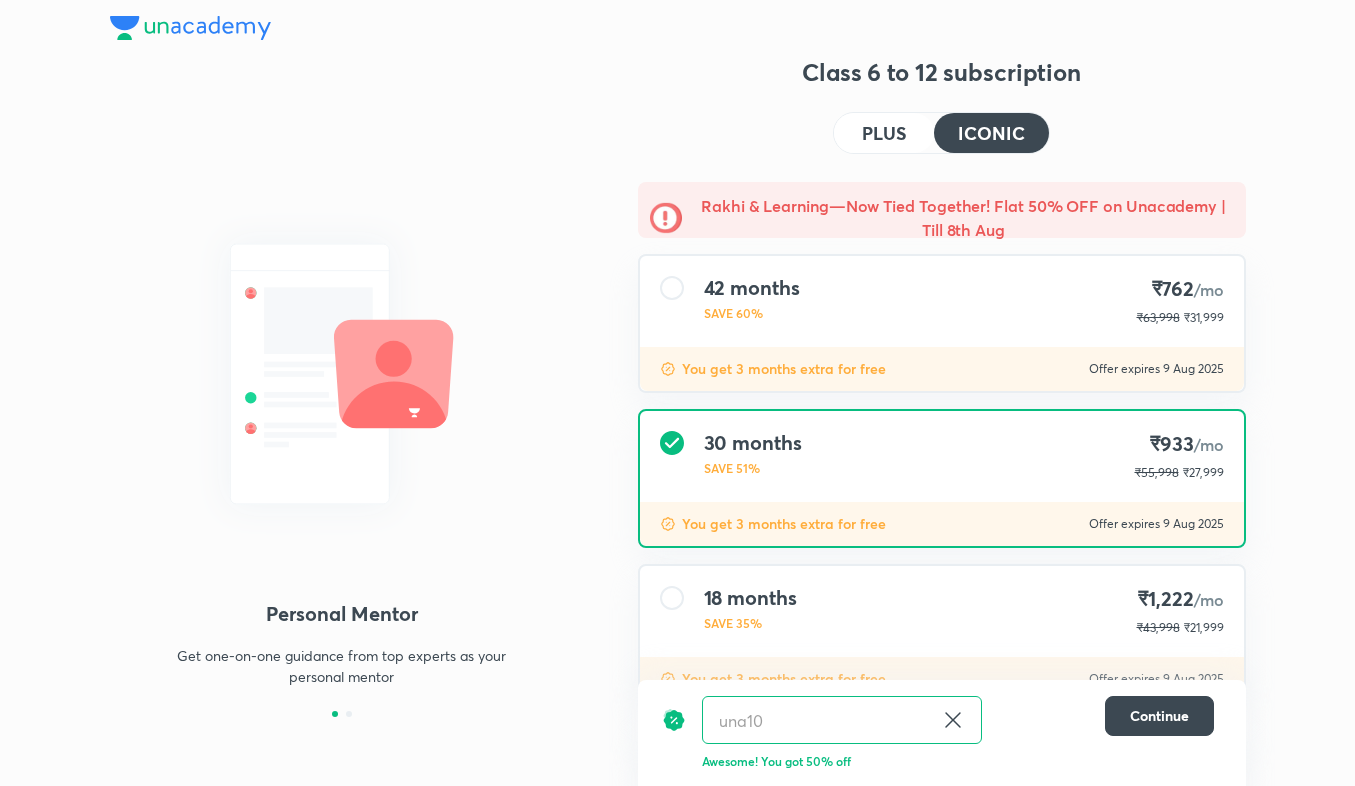 scroll, scrollTop: 176, scrollLeft: 0, axis: vertical 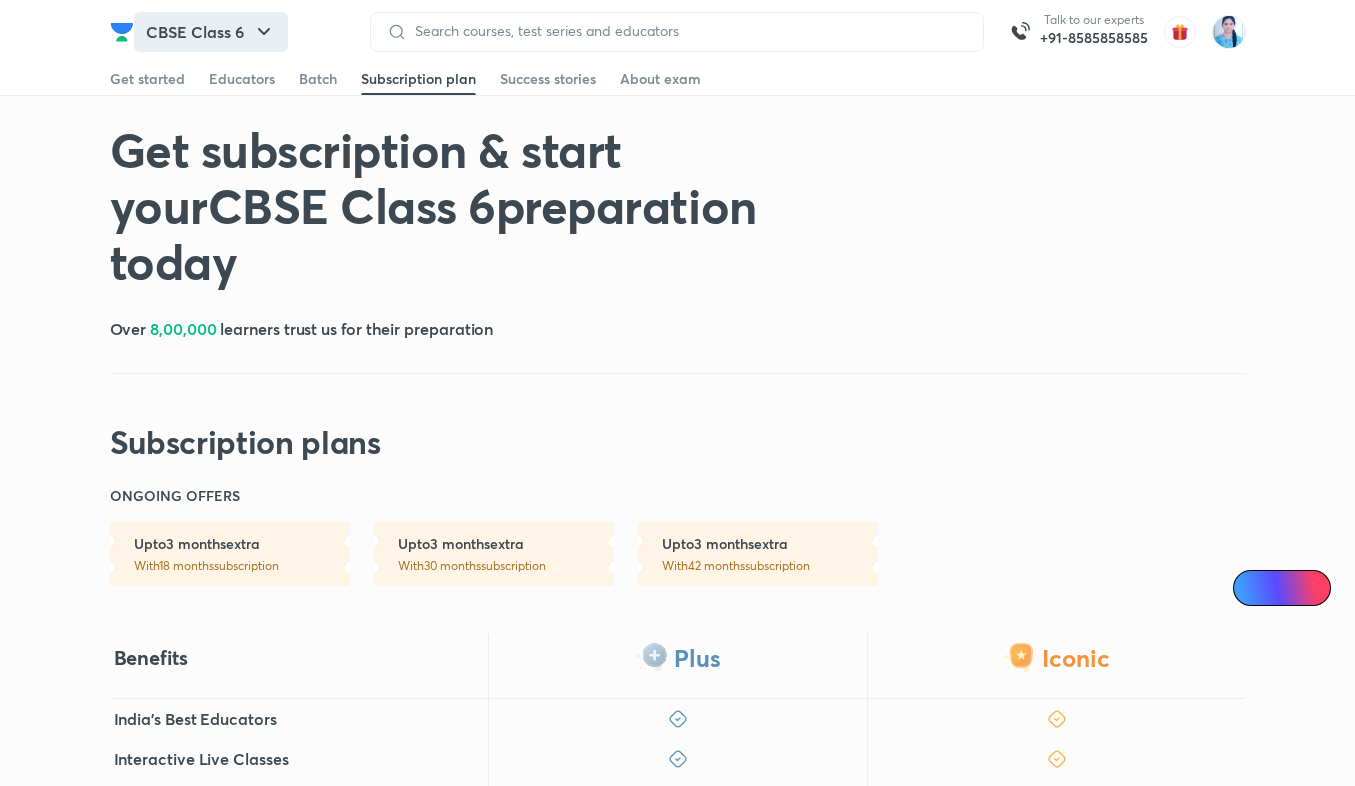 click on "CBSE Class 6" at bounding box center [211, 32] 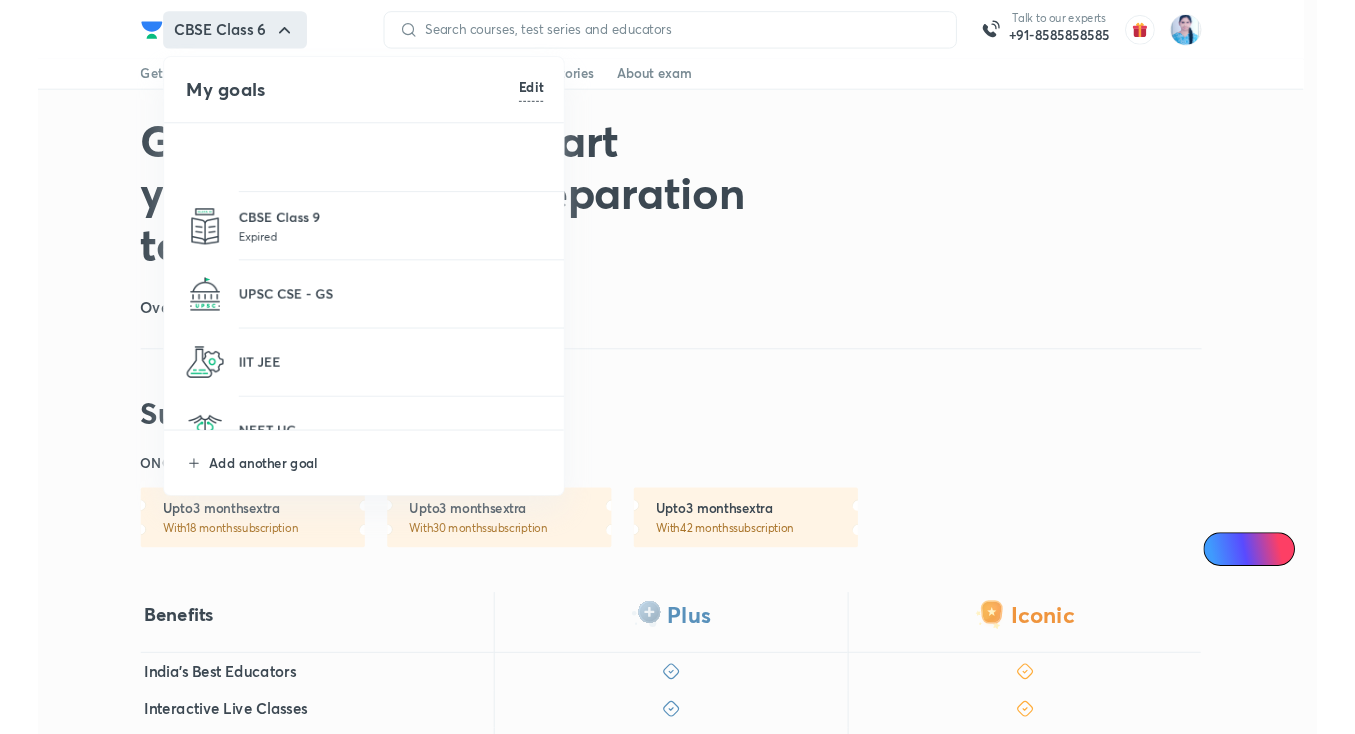 scroll, scrollTop: 240, scrollLeft: 0, axis: vertical 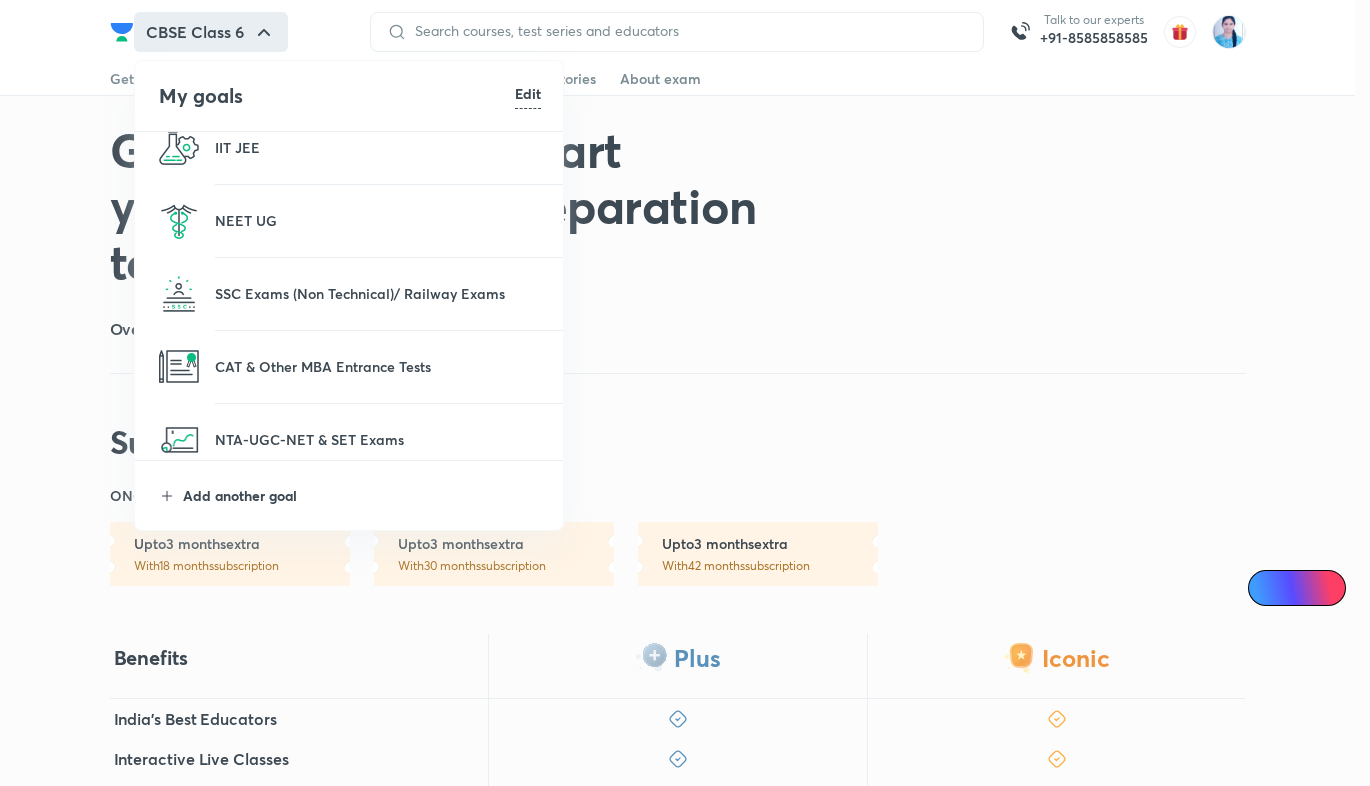 click on "Add another goal" at bounding box center (362, 495) 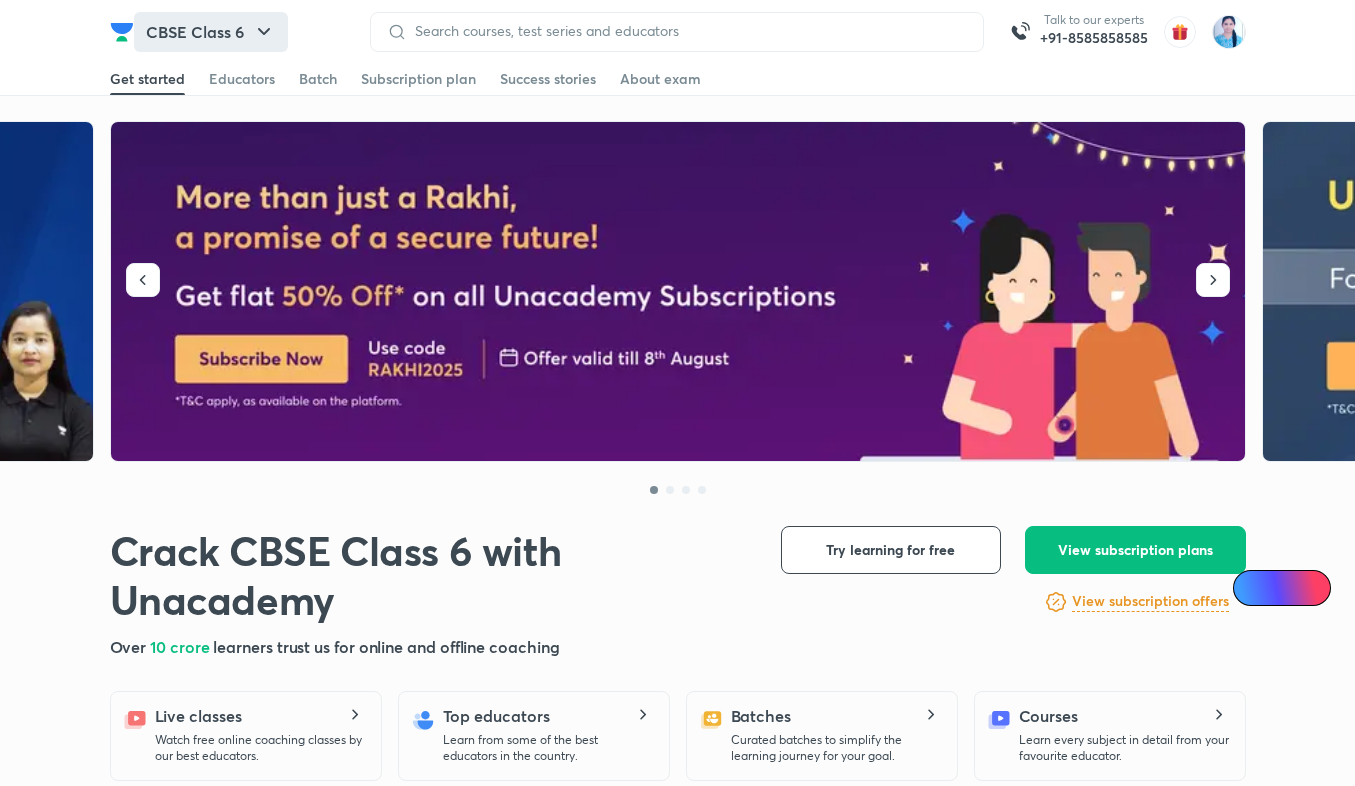 click on "CBSE Class 6" at bounding box center (211, 32) 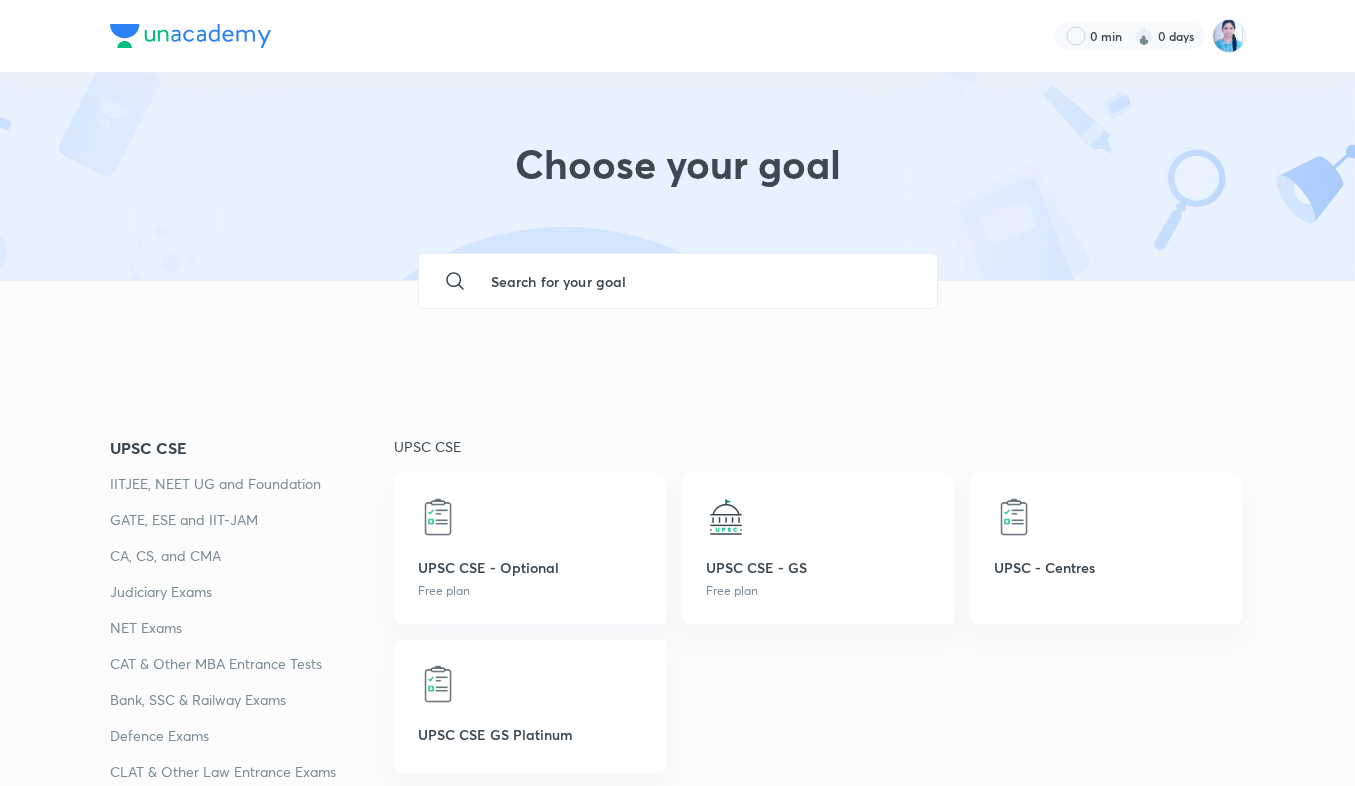 click on "​" at bounding box center [677, 309] 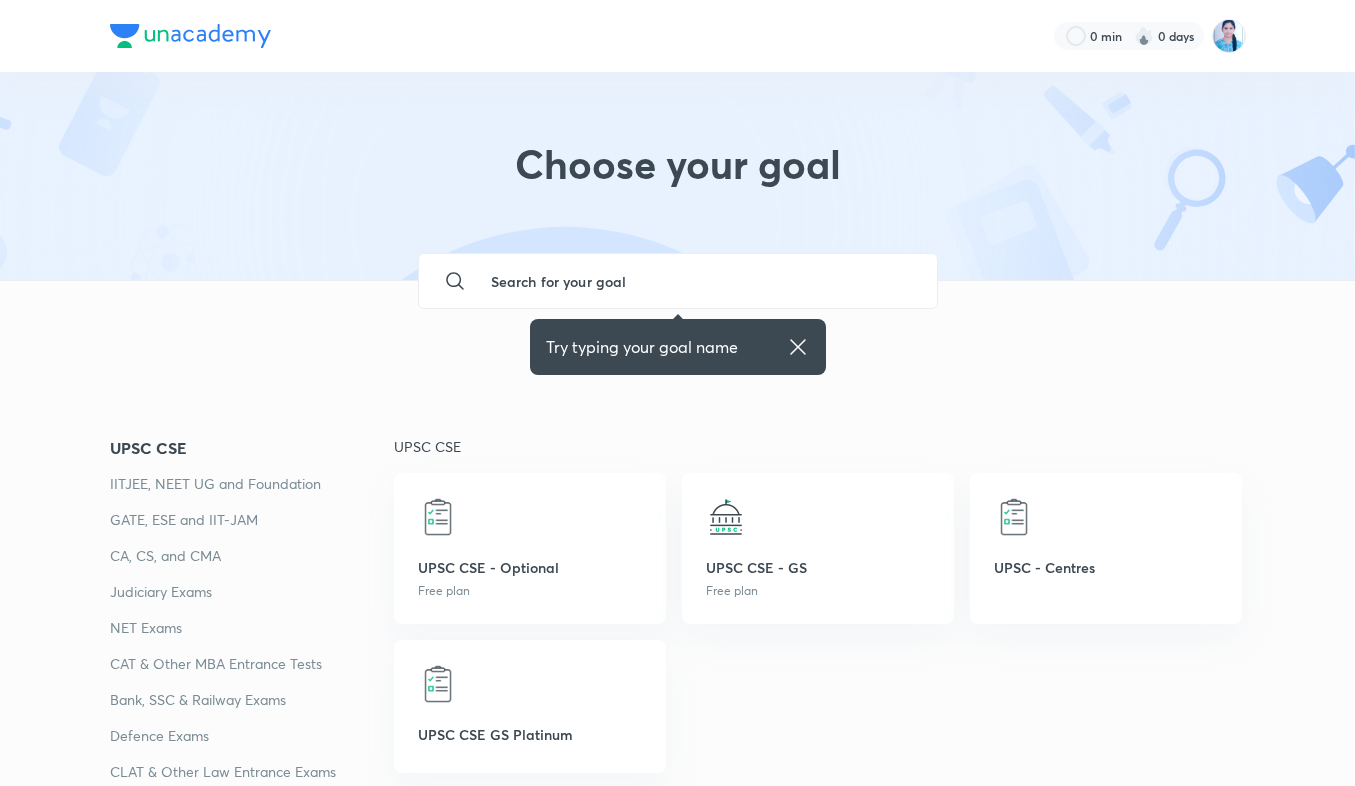 click at bounding box center (698, 281) 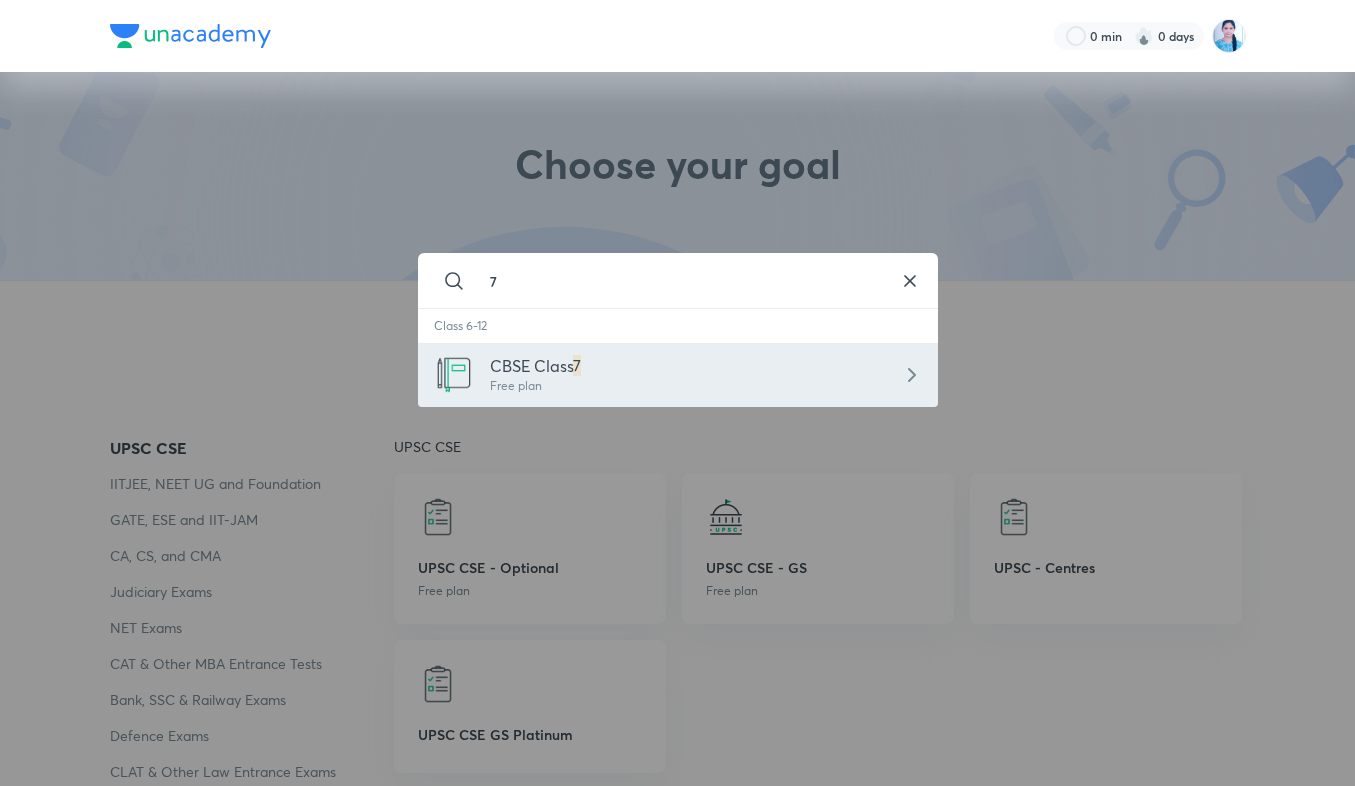 click on "CBSE Class  7 Free plan" at bounding box center [678, 375] 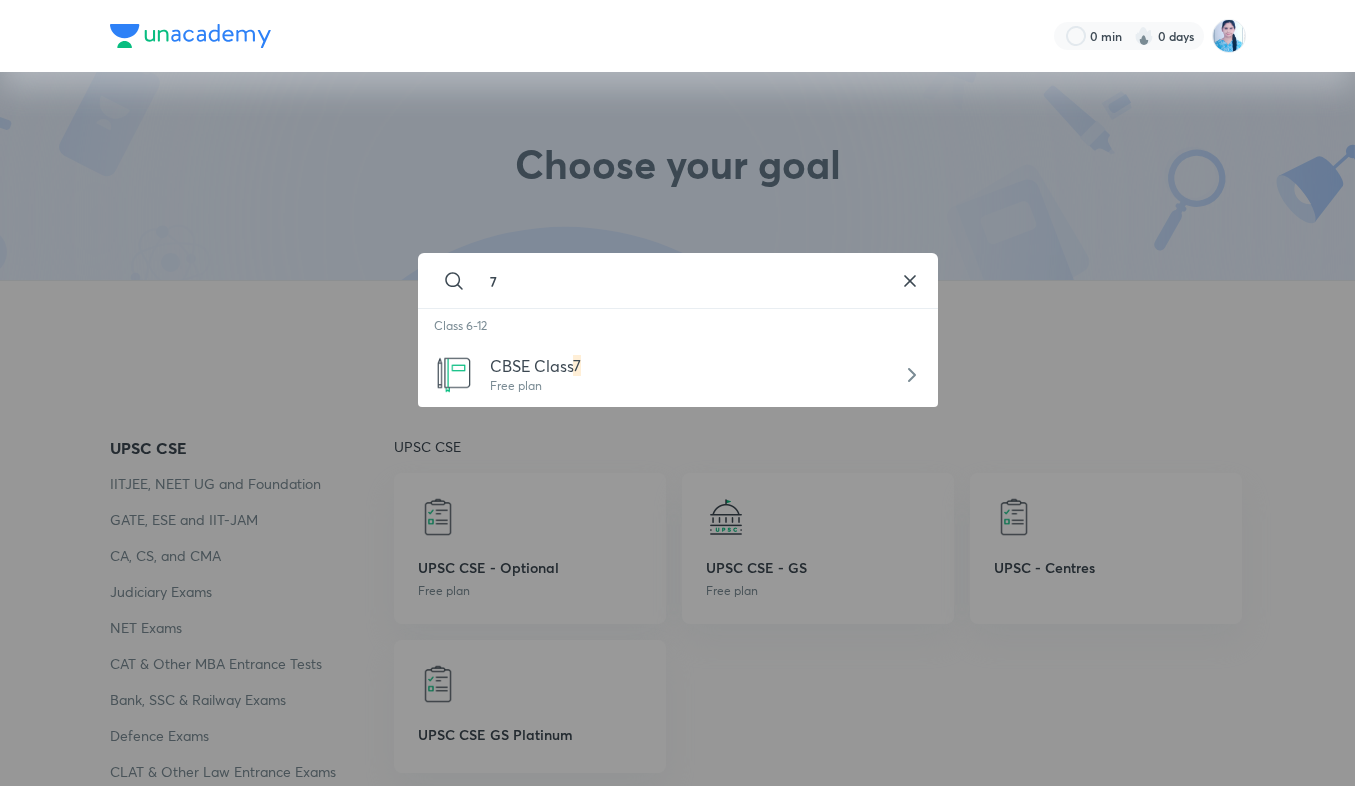 type on "CBSE Class 7" 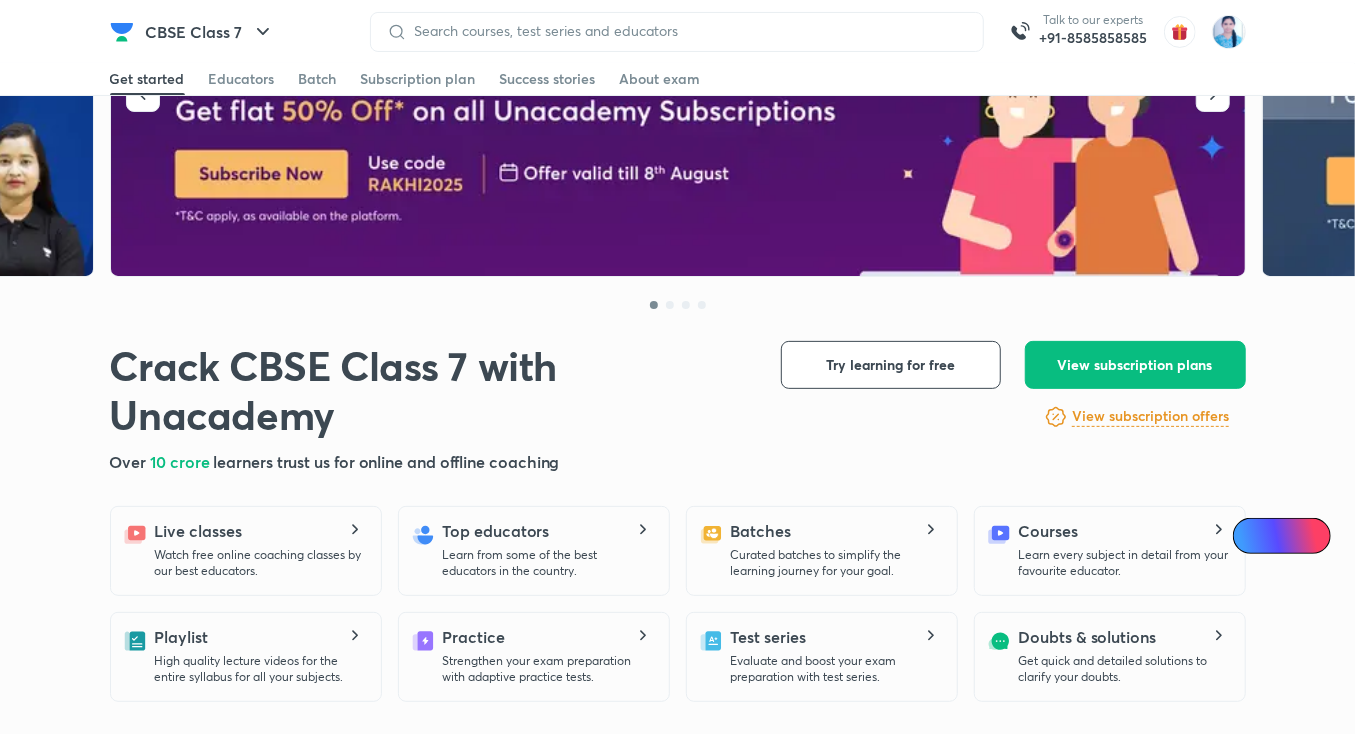 scroll, scrollTop: 240, scrollLeft: 0, axis: vertical 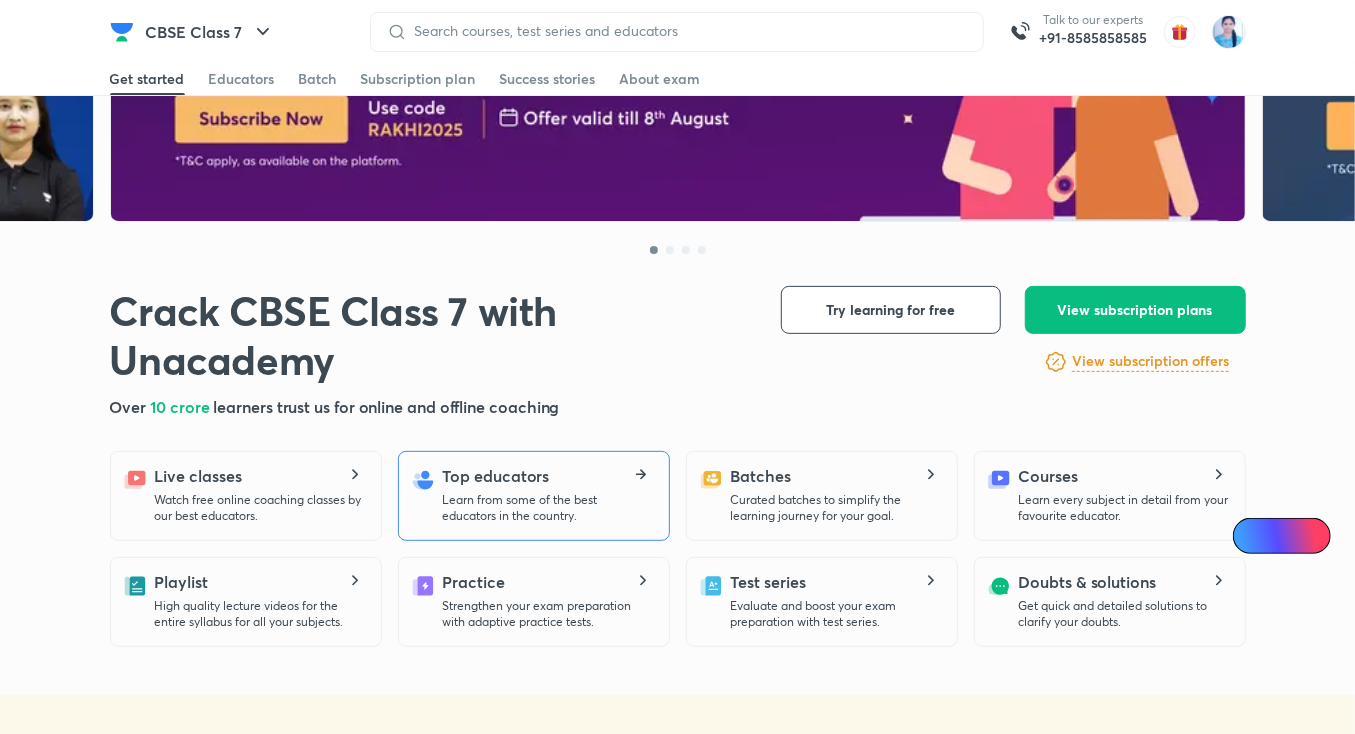 click on "Top educators Learn from some of the best educators in the country." at bounding box center [548, 494] 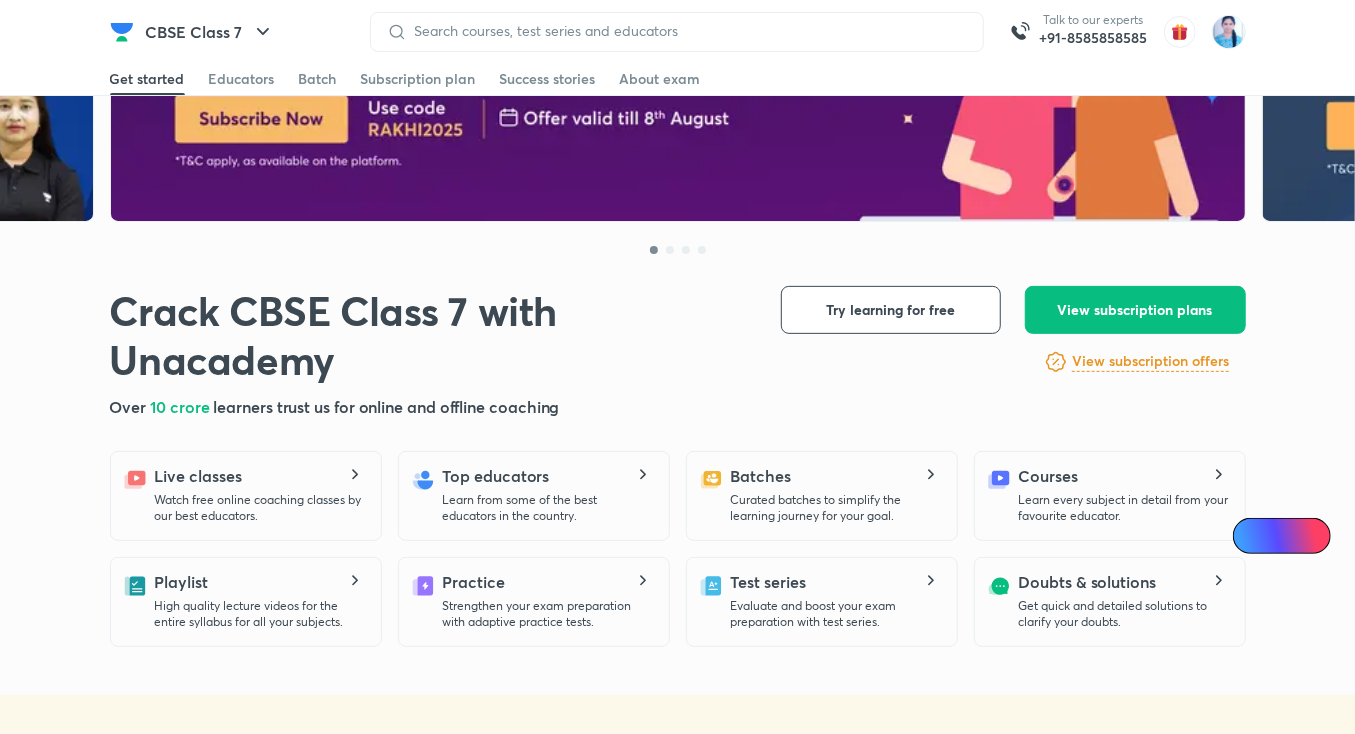 scroll, scrollTop: 0, scrollLeft: 0, axis: both 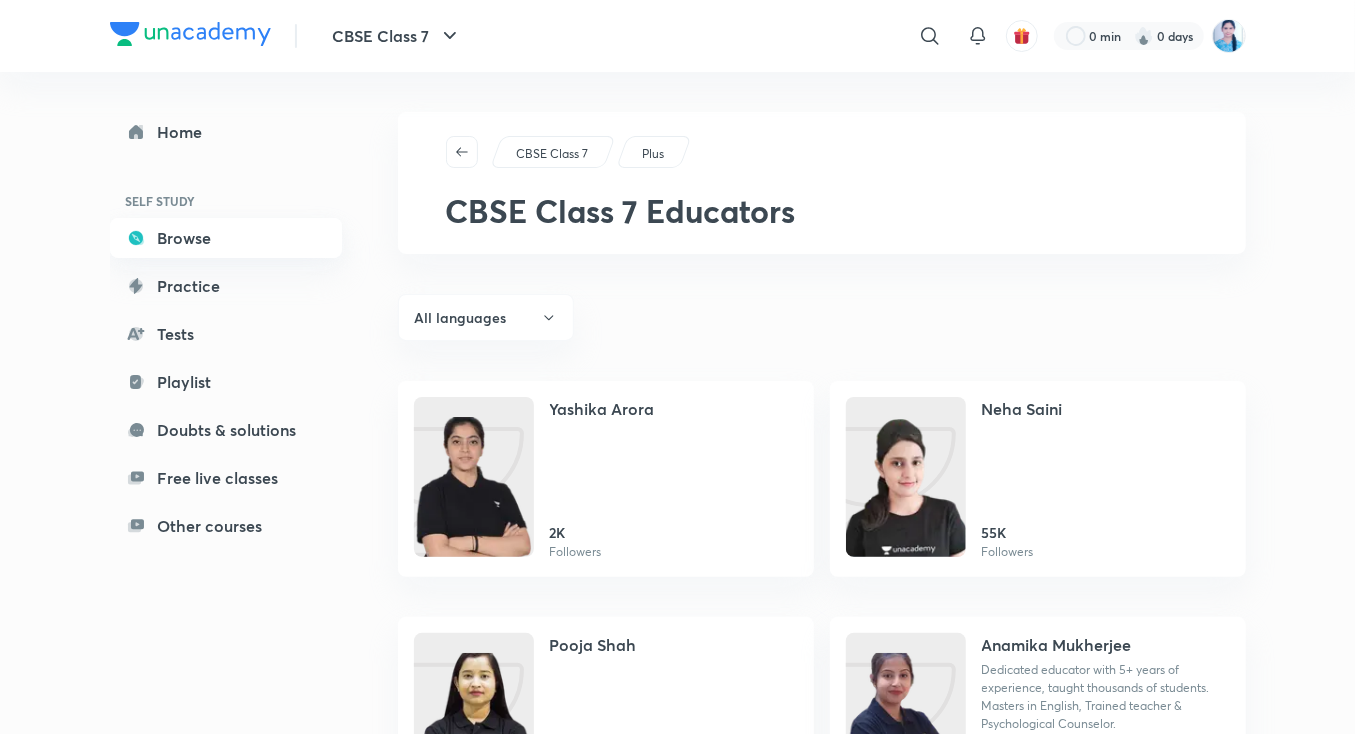 click on "Browse" at bounding box center [226, 238] 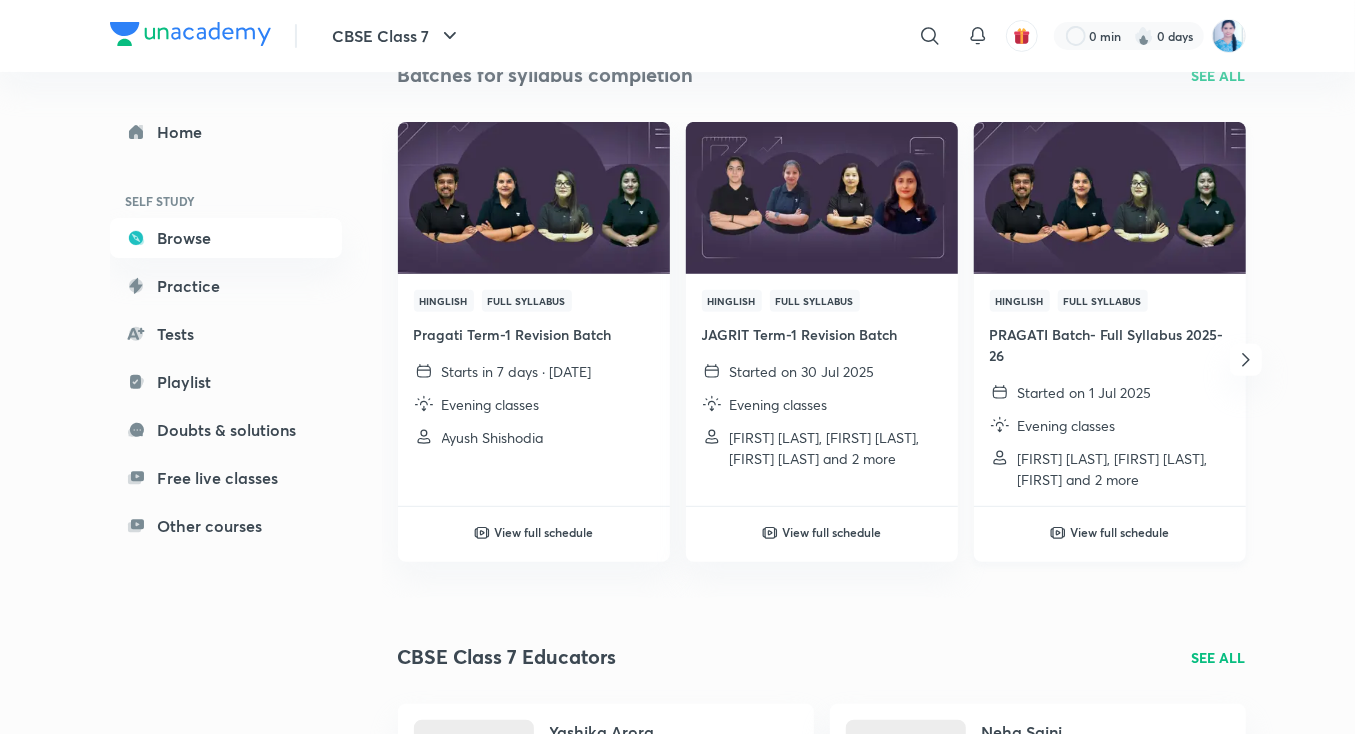 scroll, scrollTop: 0, scrollLeft: 0, axis: both 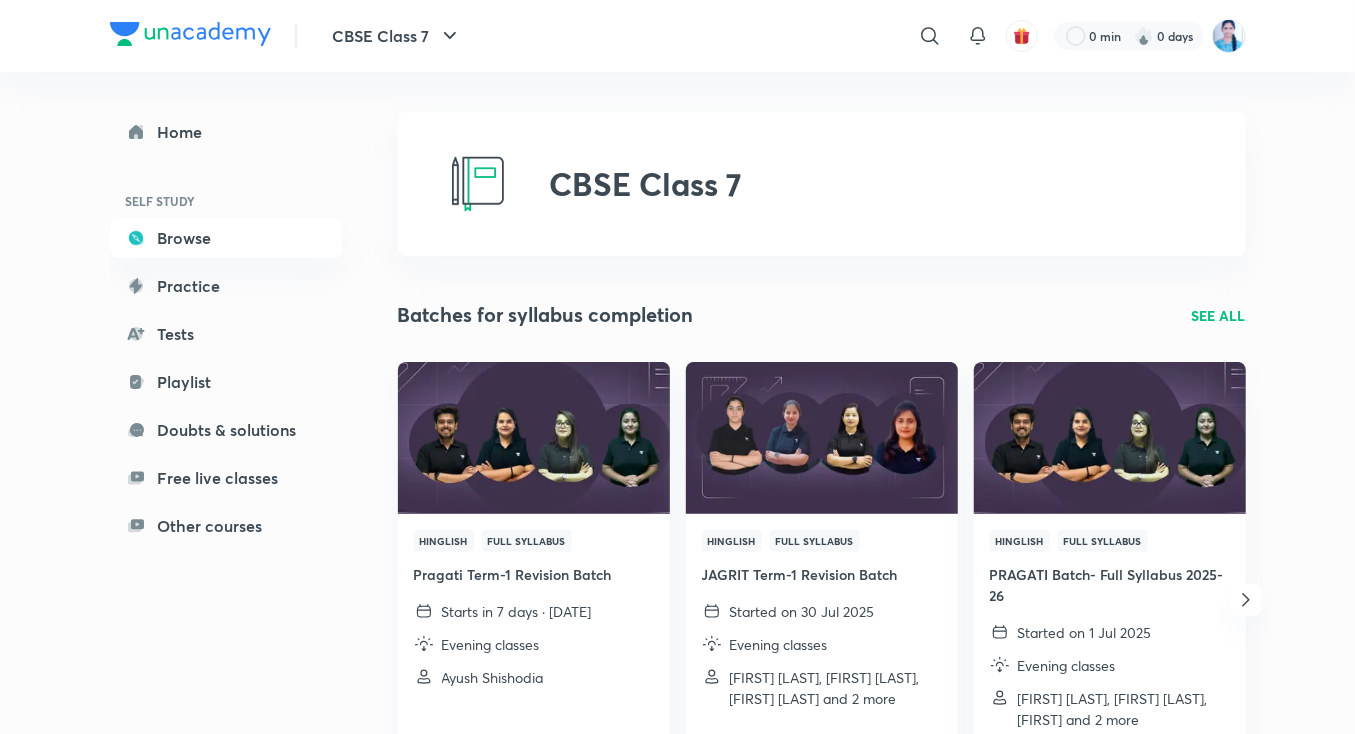 click on "SEE ALL" at bounding box center [1219, 315] 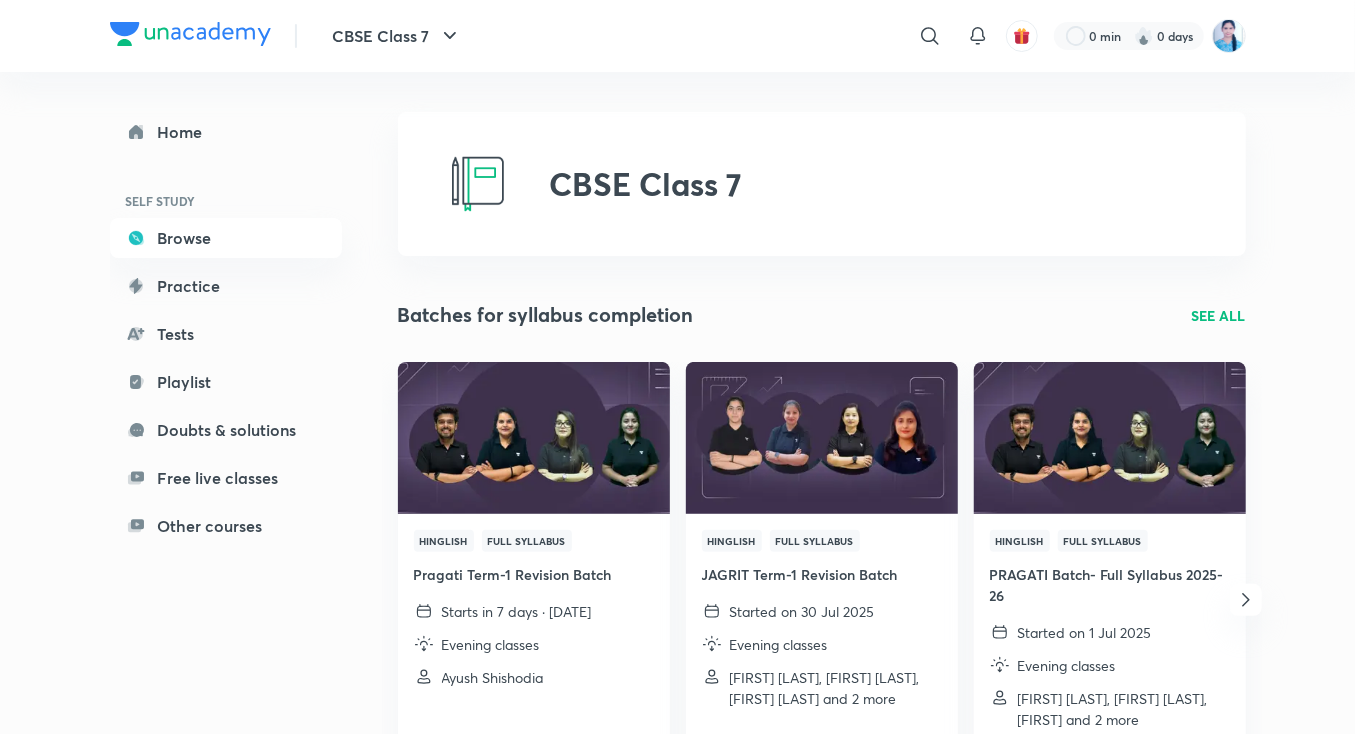 click on "SEE ALL" at bounding box center [1219, 315] 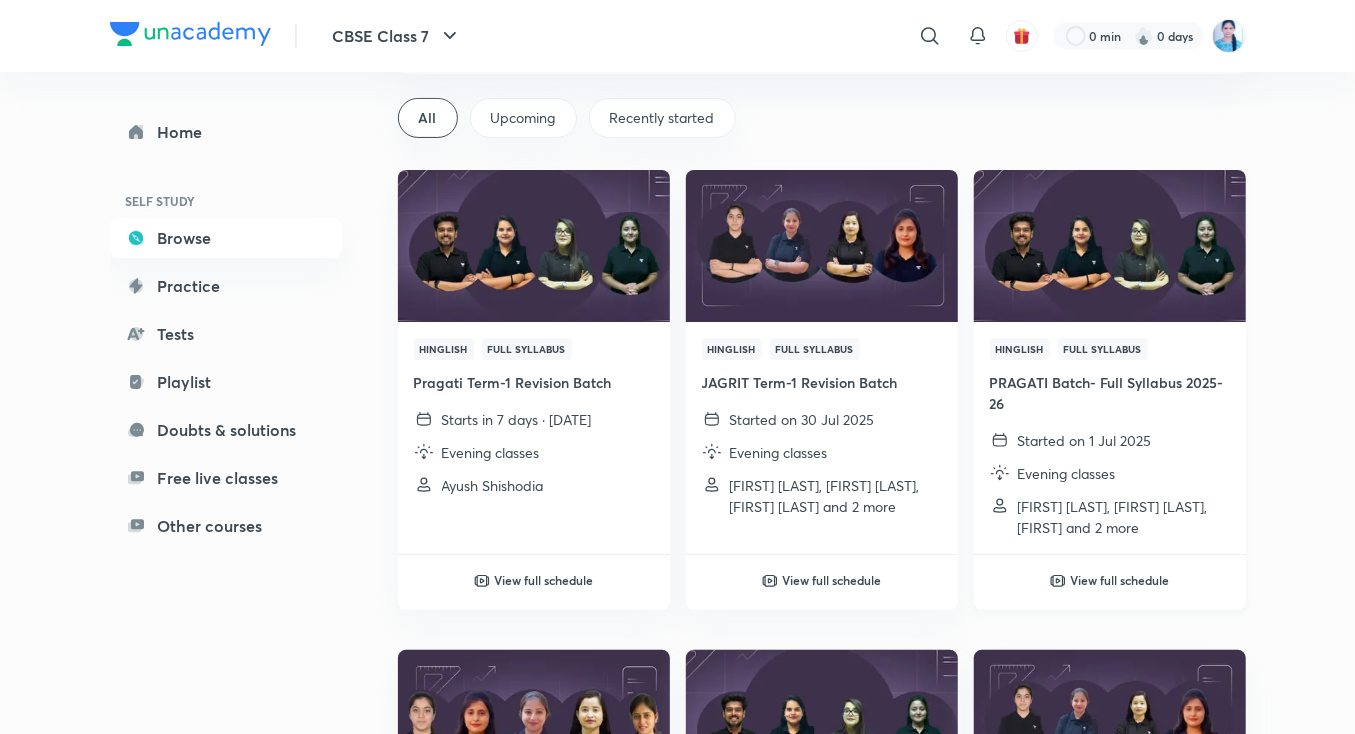 scroll, scrollTop: 120, scrollLeft: 0, axis: vertical 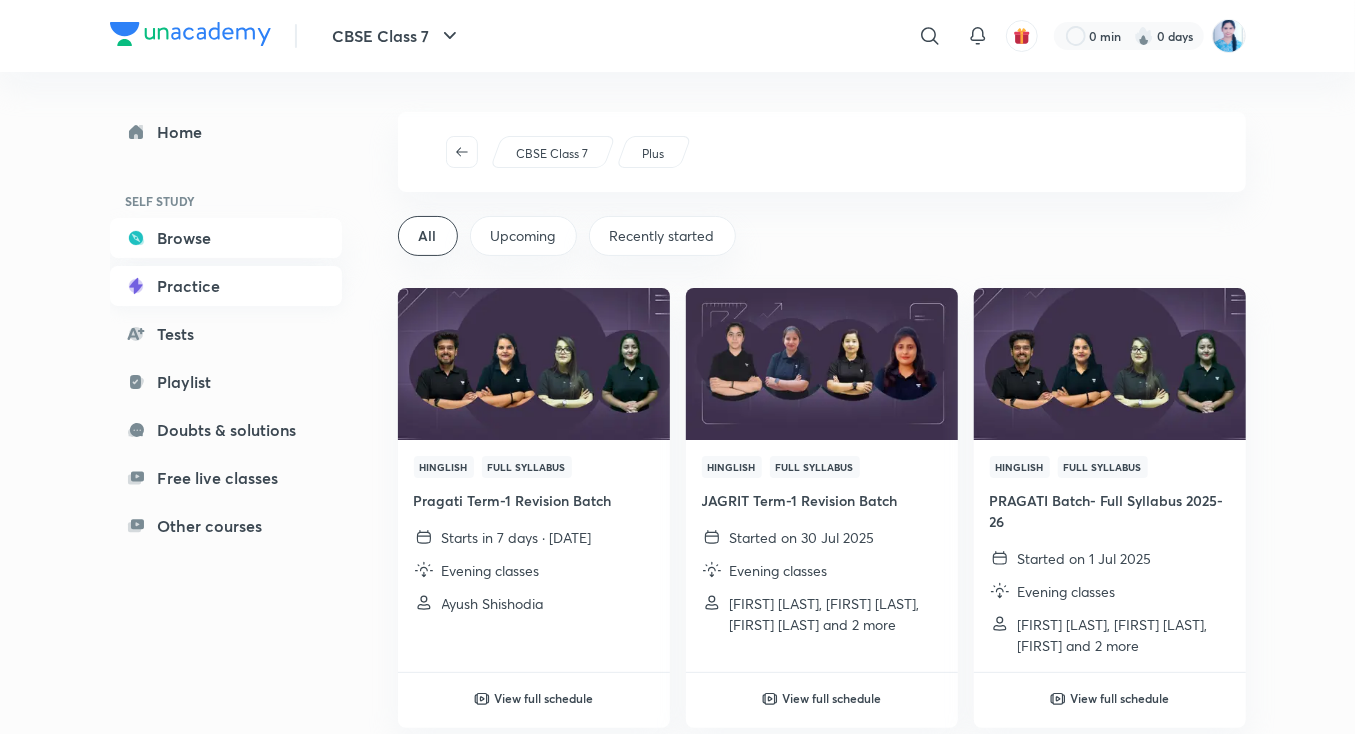 click on "Practice" at bounding box center (226, 286) 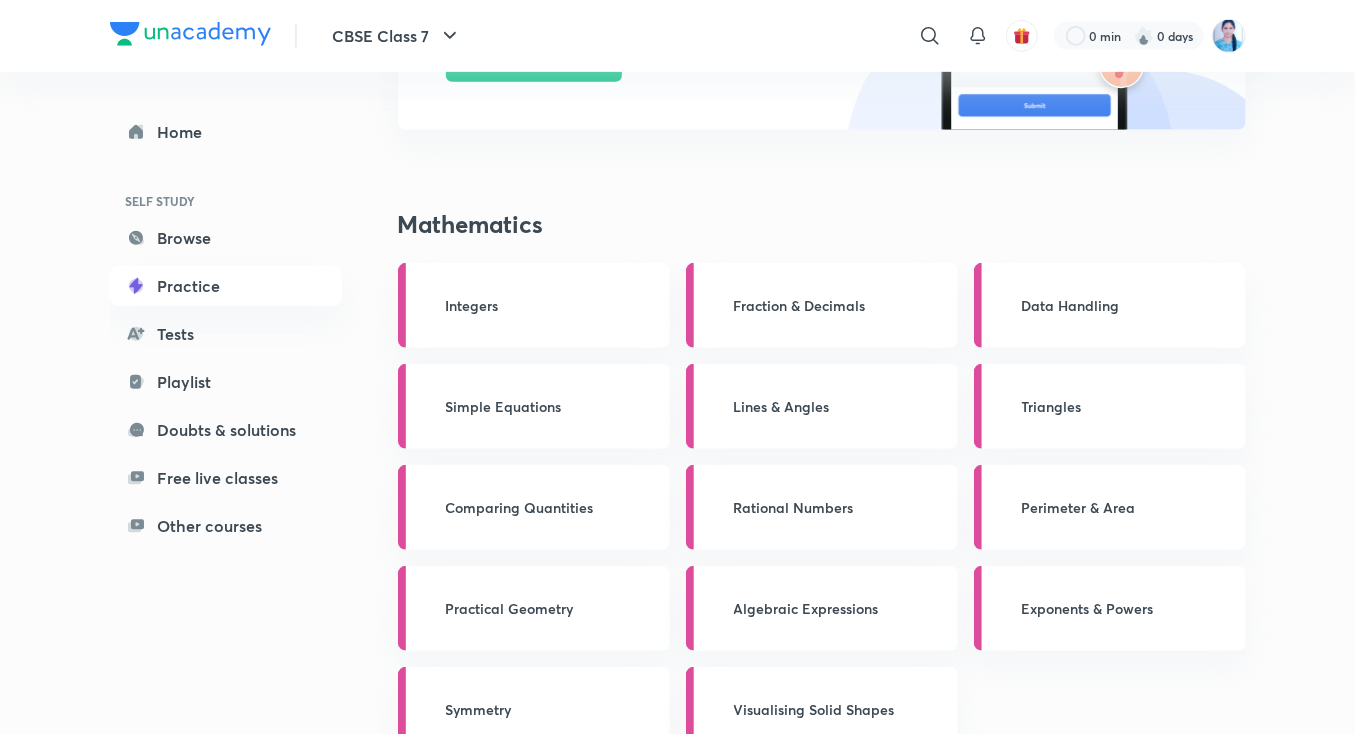 scroll, scrollTop: 604, scrollLeft: 0, axis: vertical 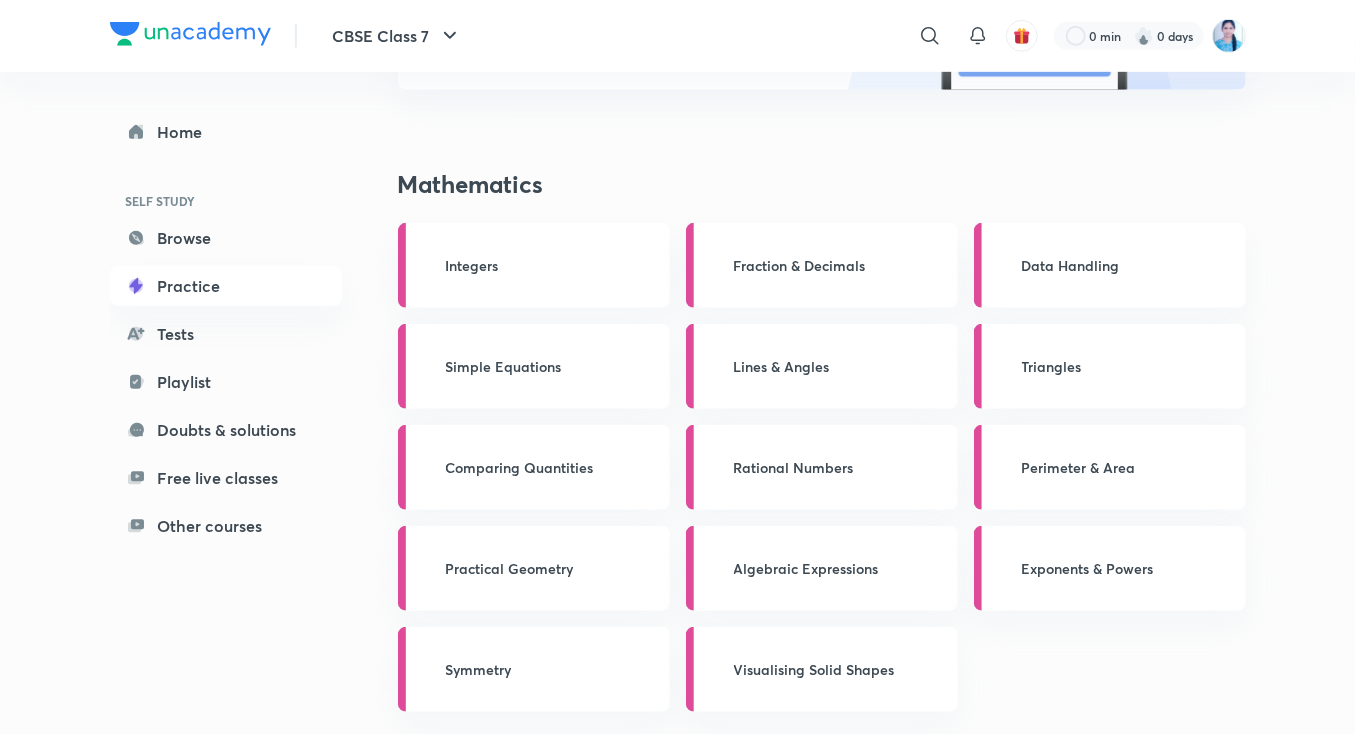 click on "Integers" at bounding box center (542, 265) 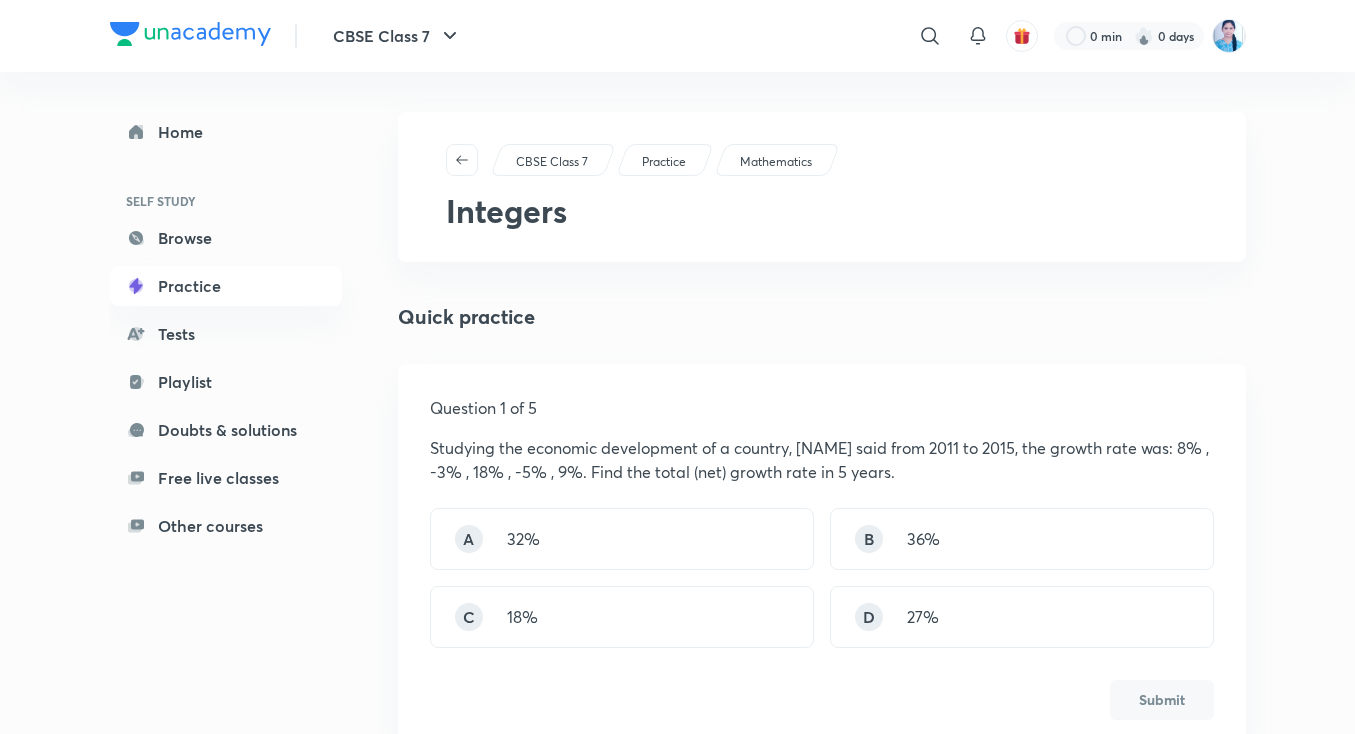 scroll, scrollTop: 120, scrollLeft: 0, axis: vertical 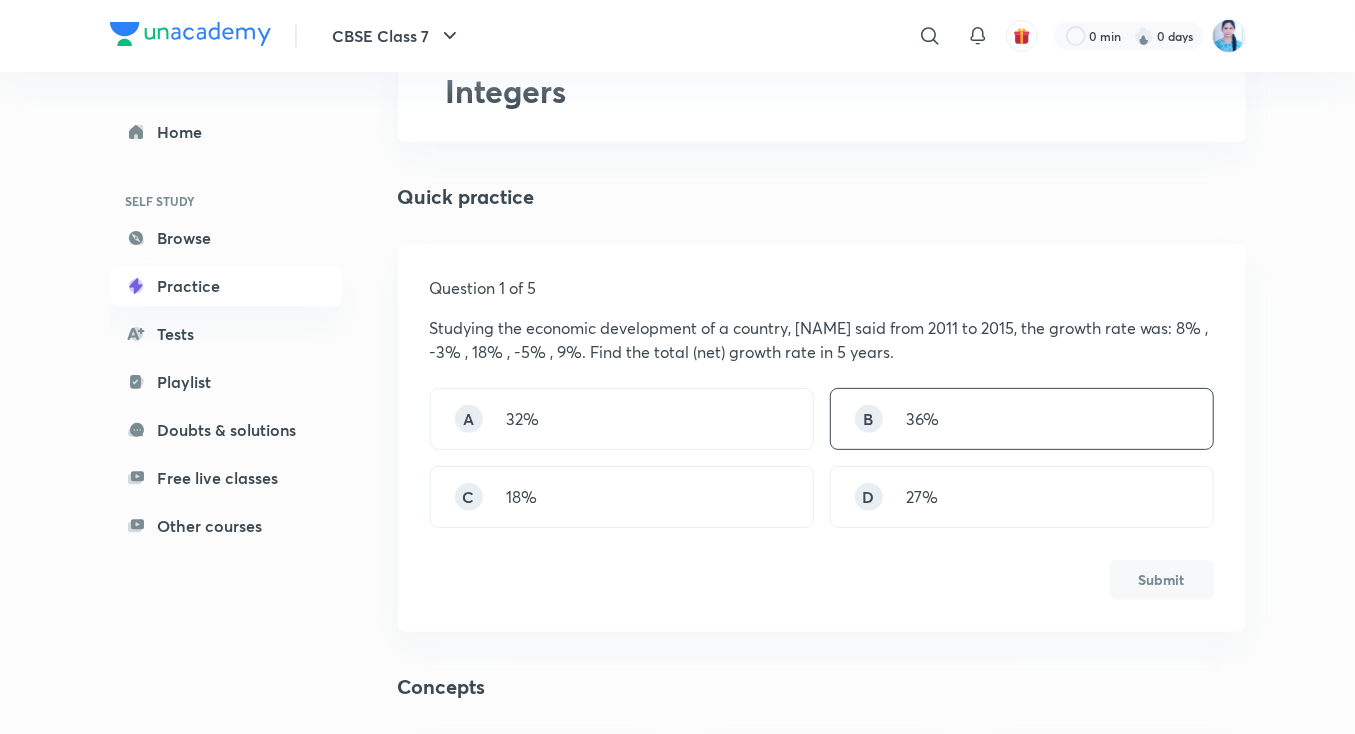 click on "B 36%" at bounding box center (1022, 419) 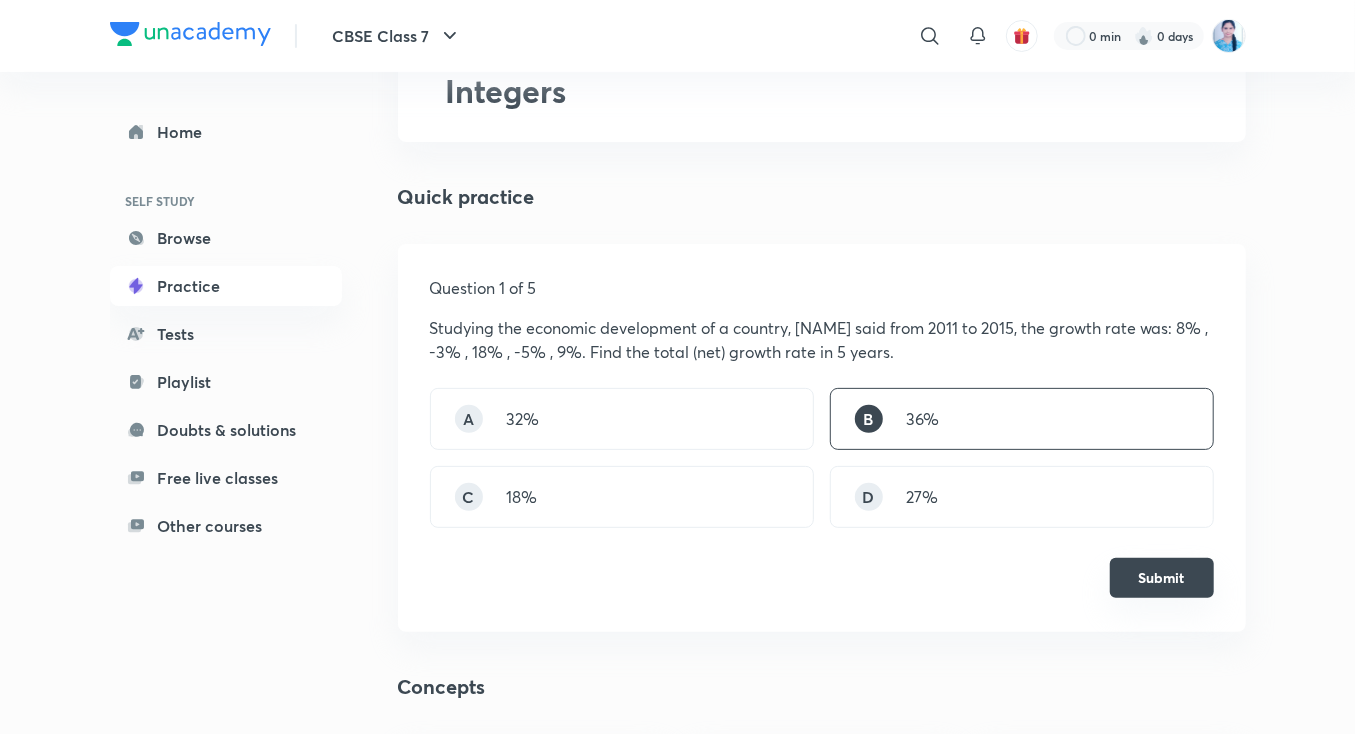 click on "Submit" at bounding box center [1162, 578] 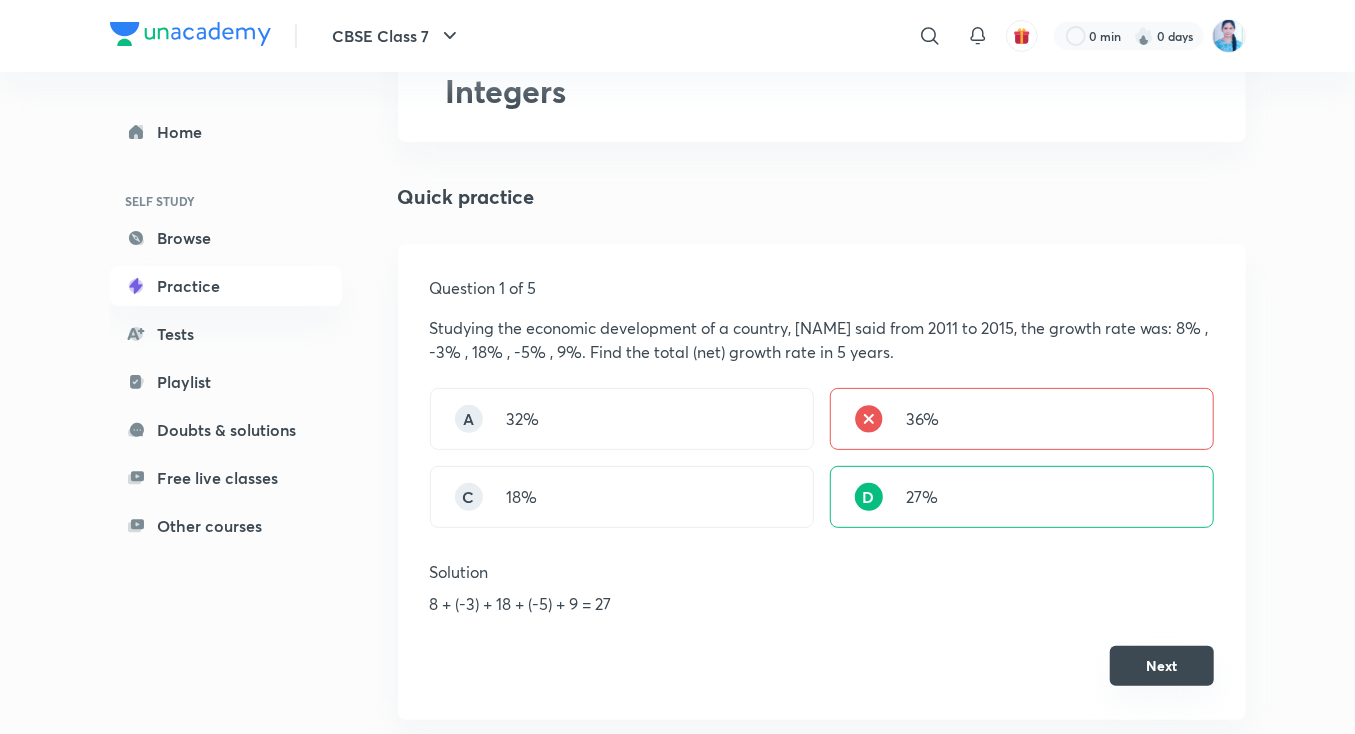 click on "Next" at bounding box center (1162, 666) 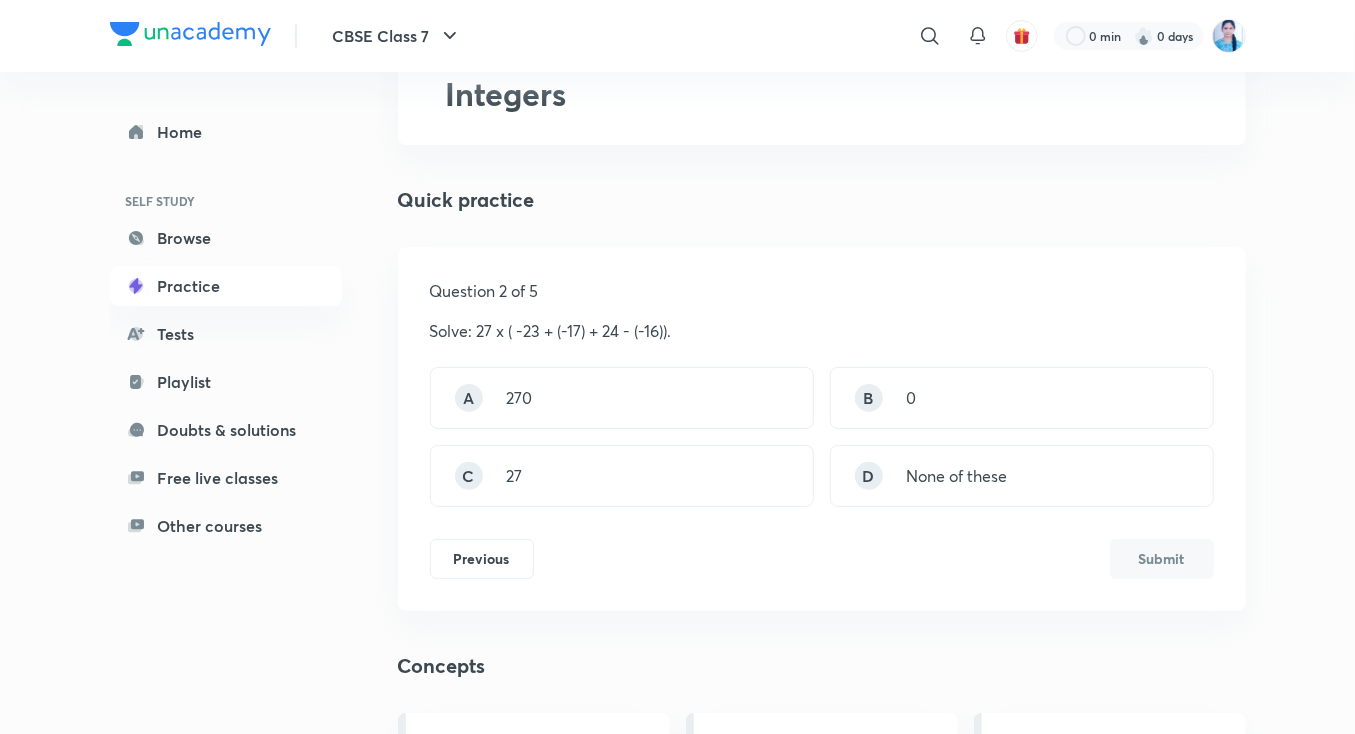 scroll, scrollTop: 240, scrollLeft: 0, axis: vertical 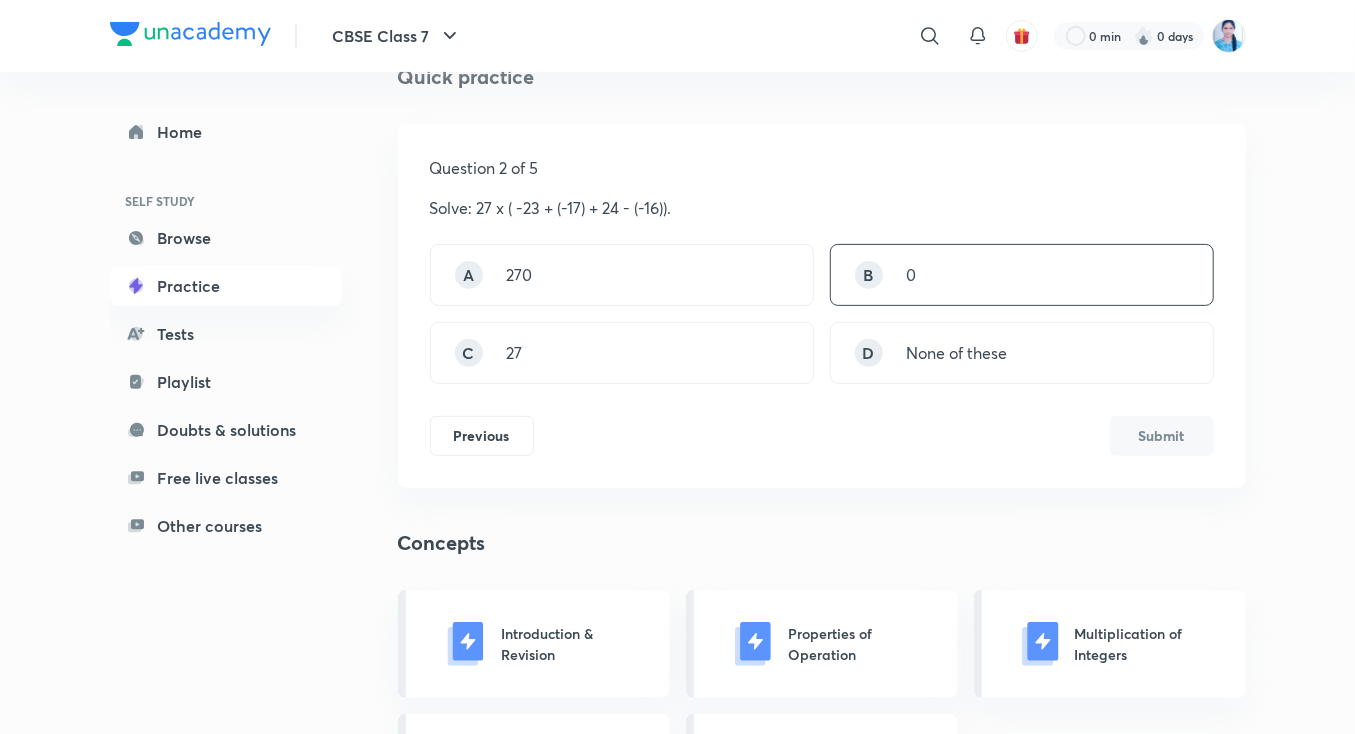 click on "B 0" at bounding box center [1022, 275] 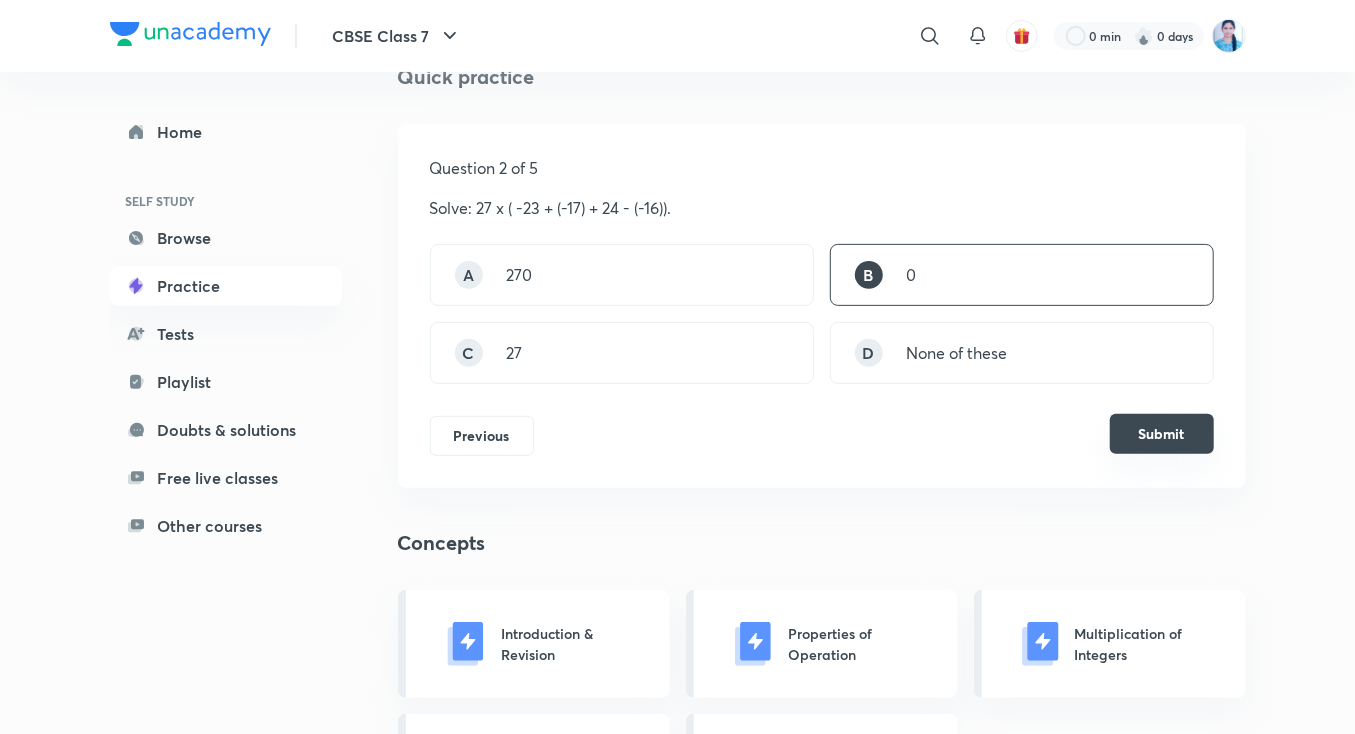 click on "Submit" at bounding box center (1162, 434) 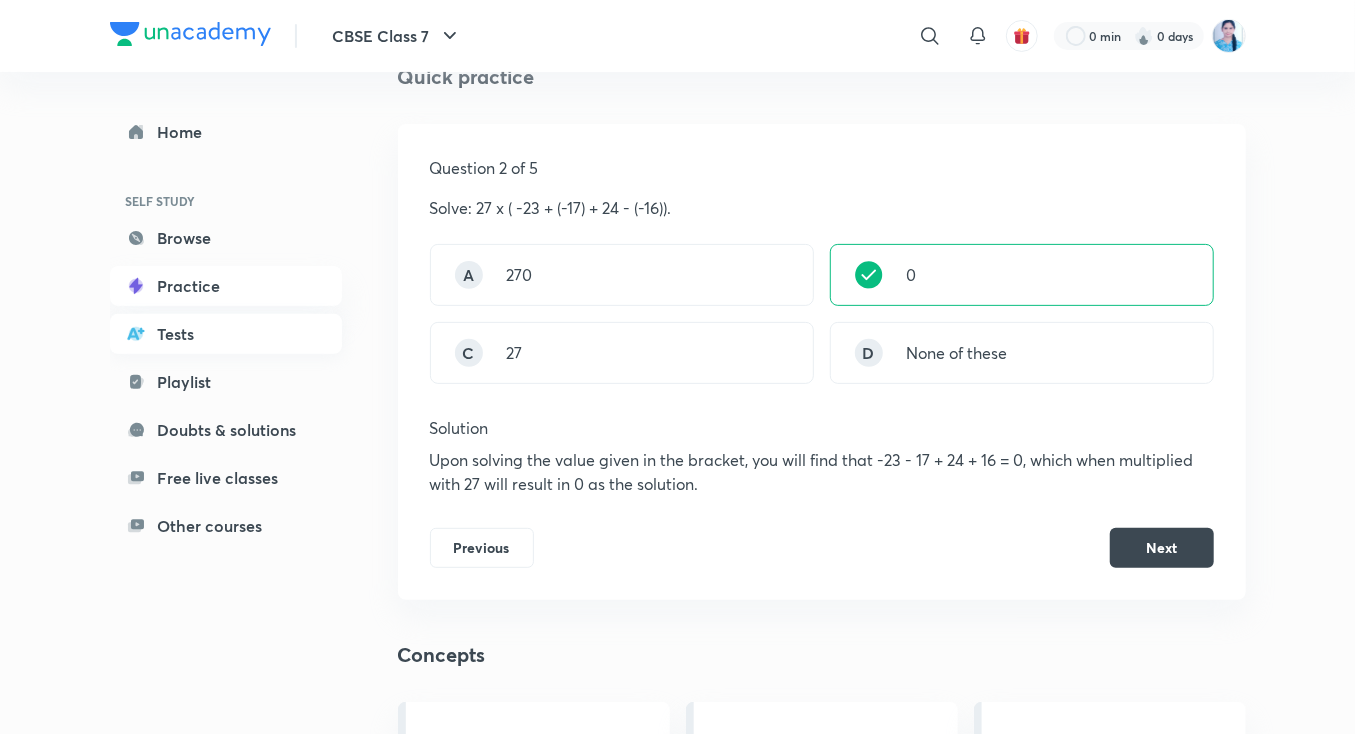 click on "Tests" at bounding box center (226, 334) 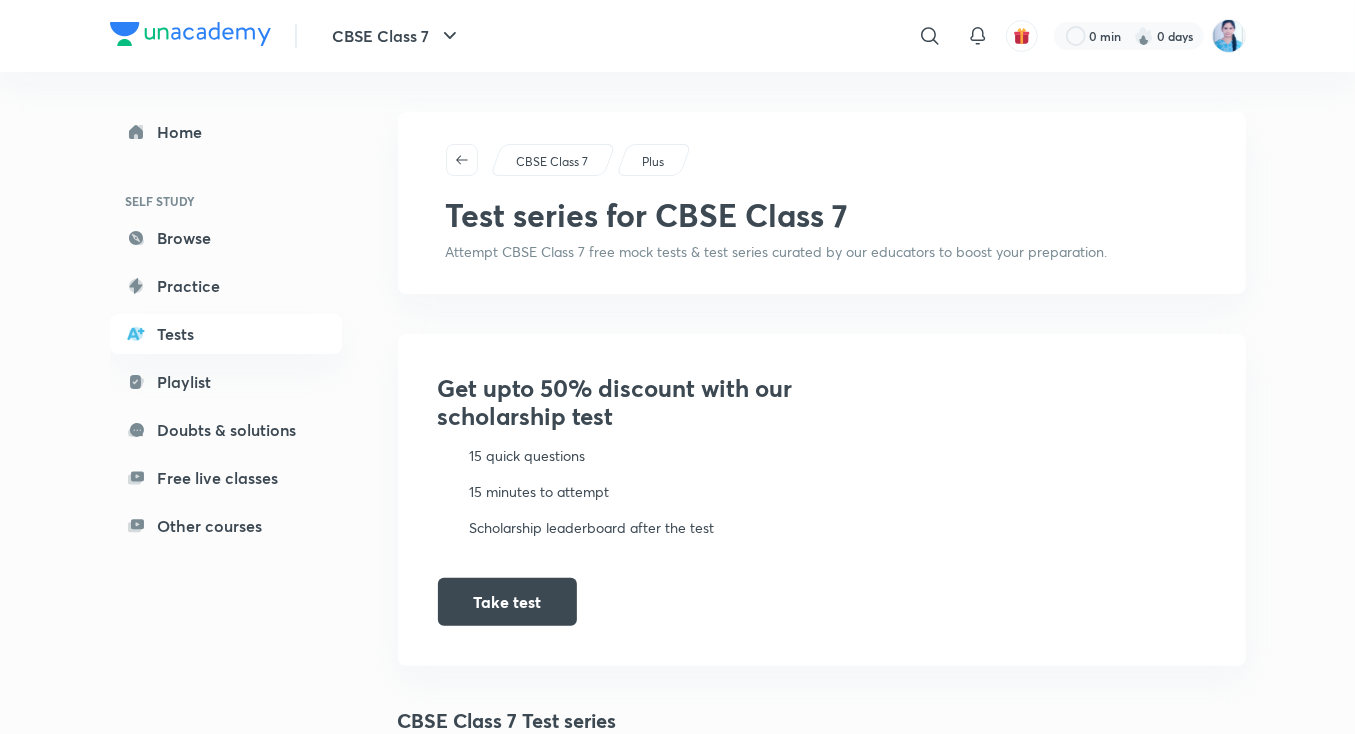 scroll, scrollTop: 178, scrollLeft: 0, axis: vertical 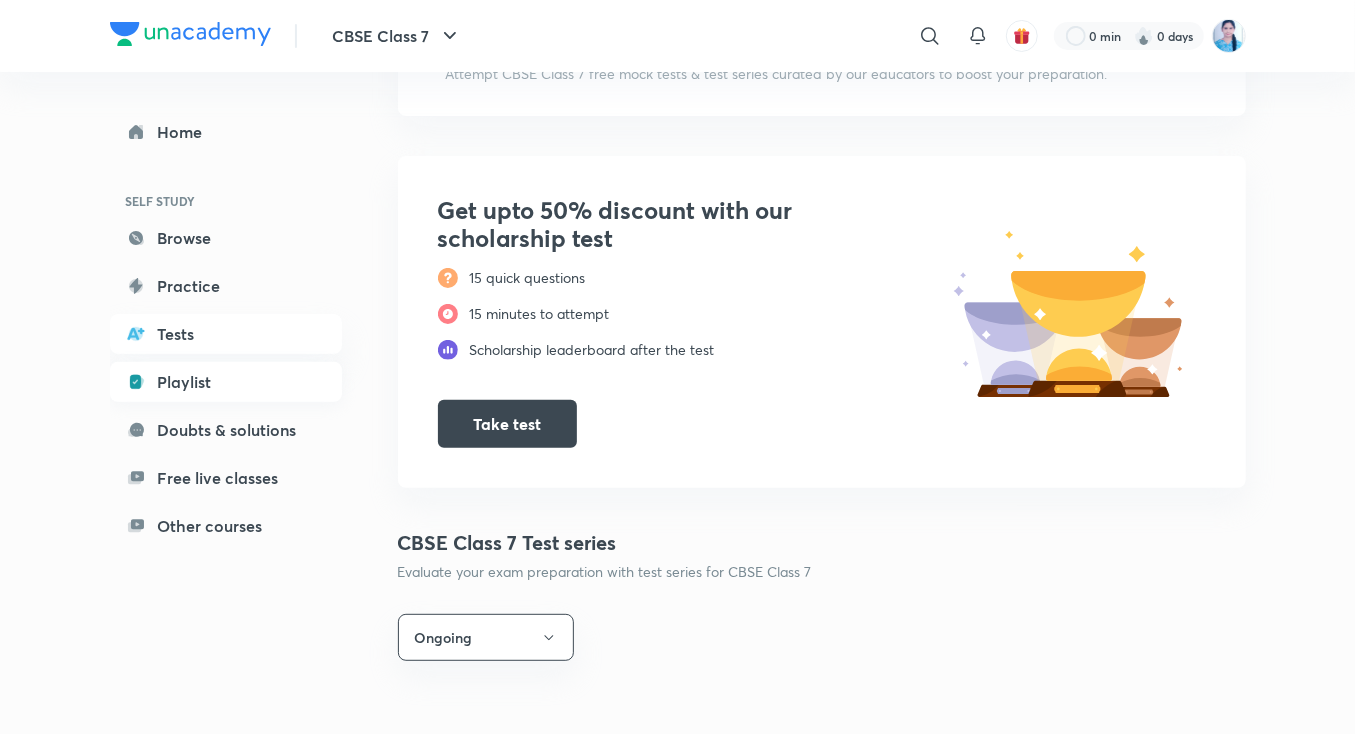 click on "Playlist" at bounding box center (226, 382) 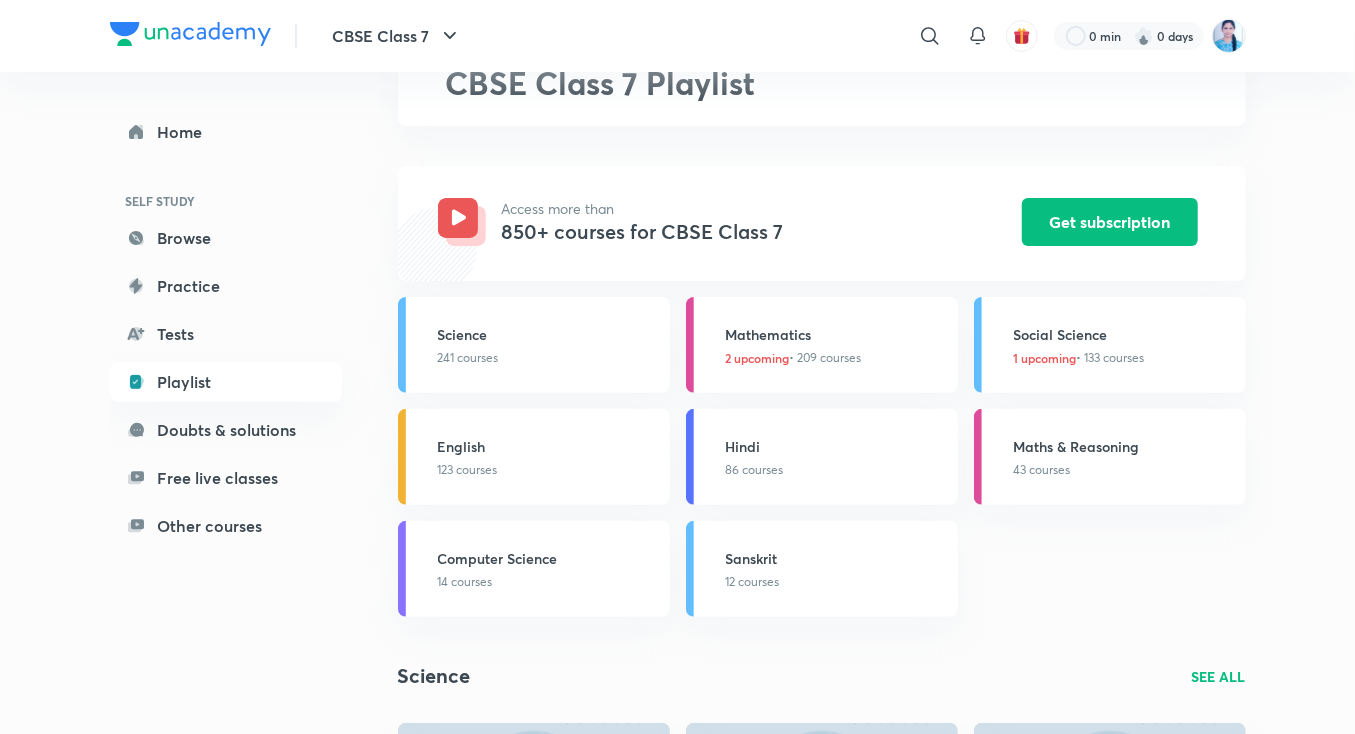 scroll, scrollTop: 240, scrollLeft: 0, axis: vertical 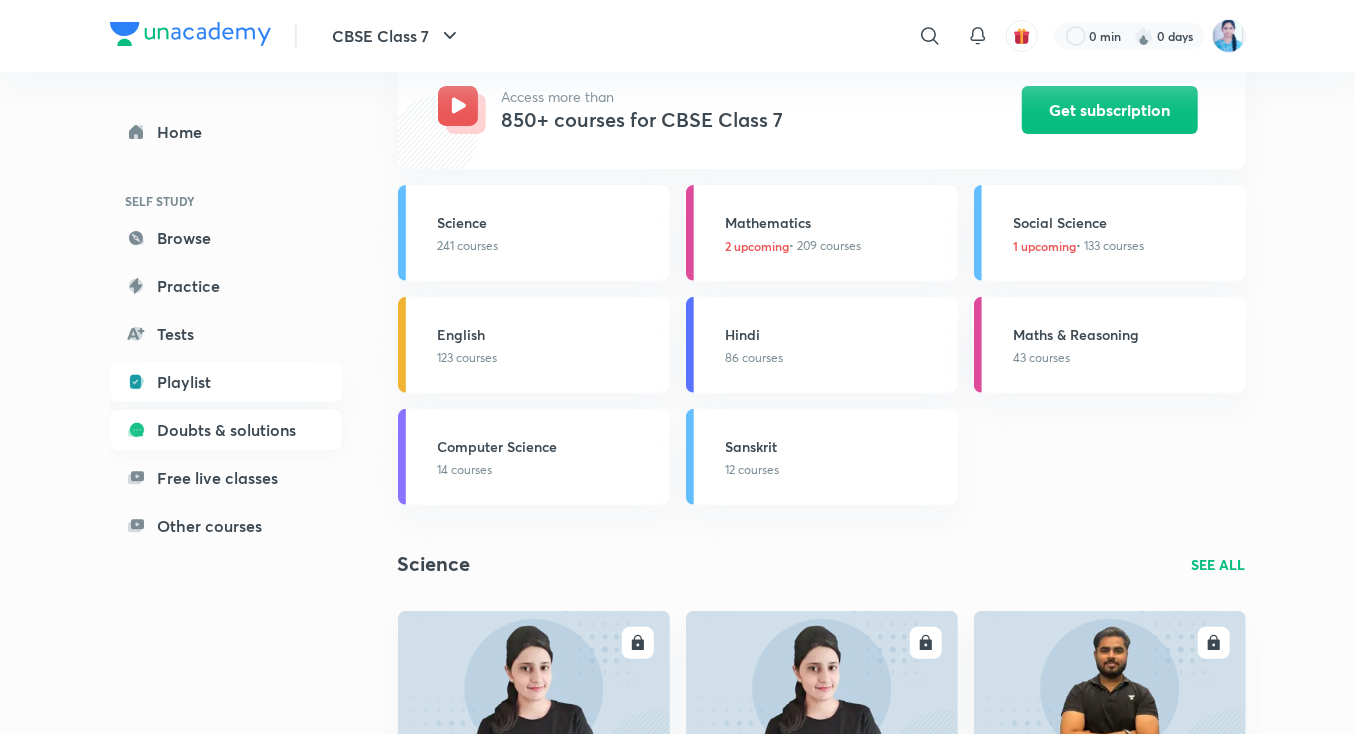 click on "Doubts & solutions" at bounding box center (226, 430) 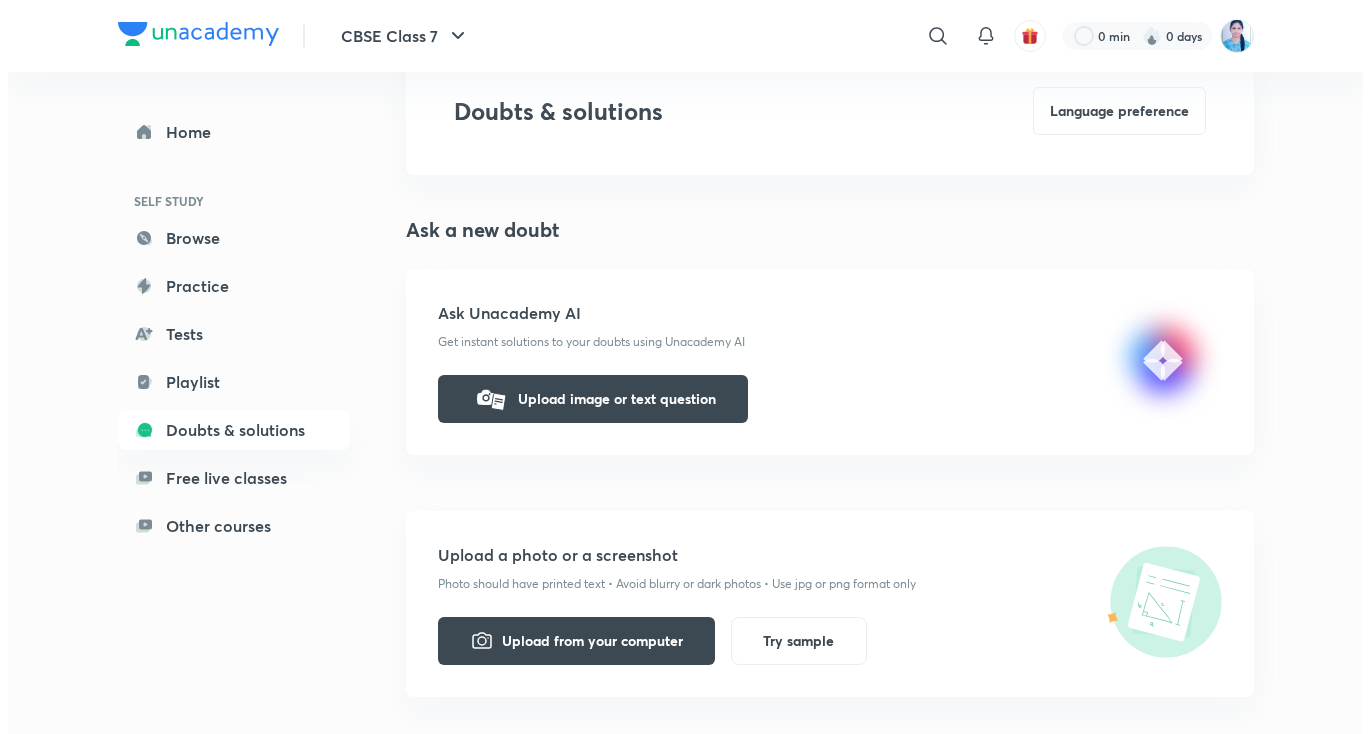 scroll, scrollTop: 120, scrollLeft: 0, axis: vertical 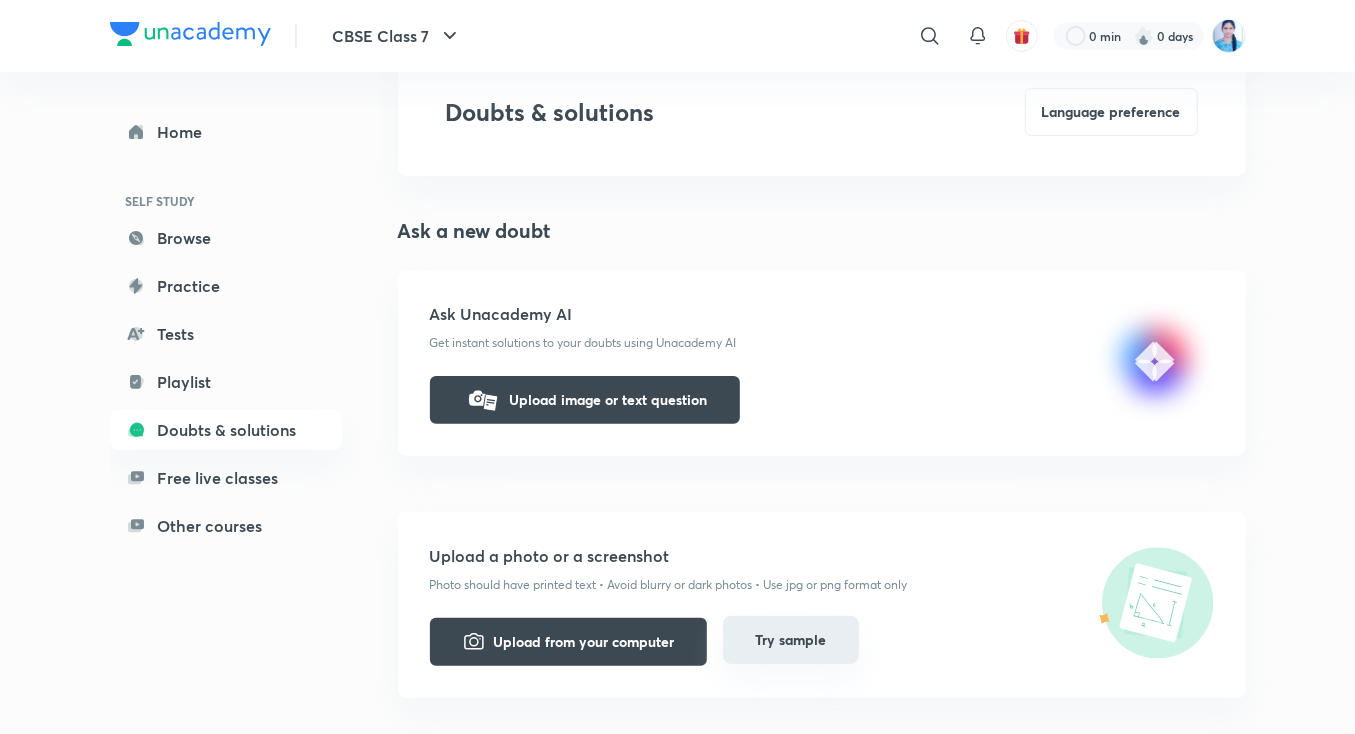 click on "Try sample" at bounding box center (791, 640) 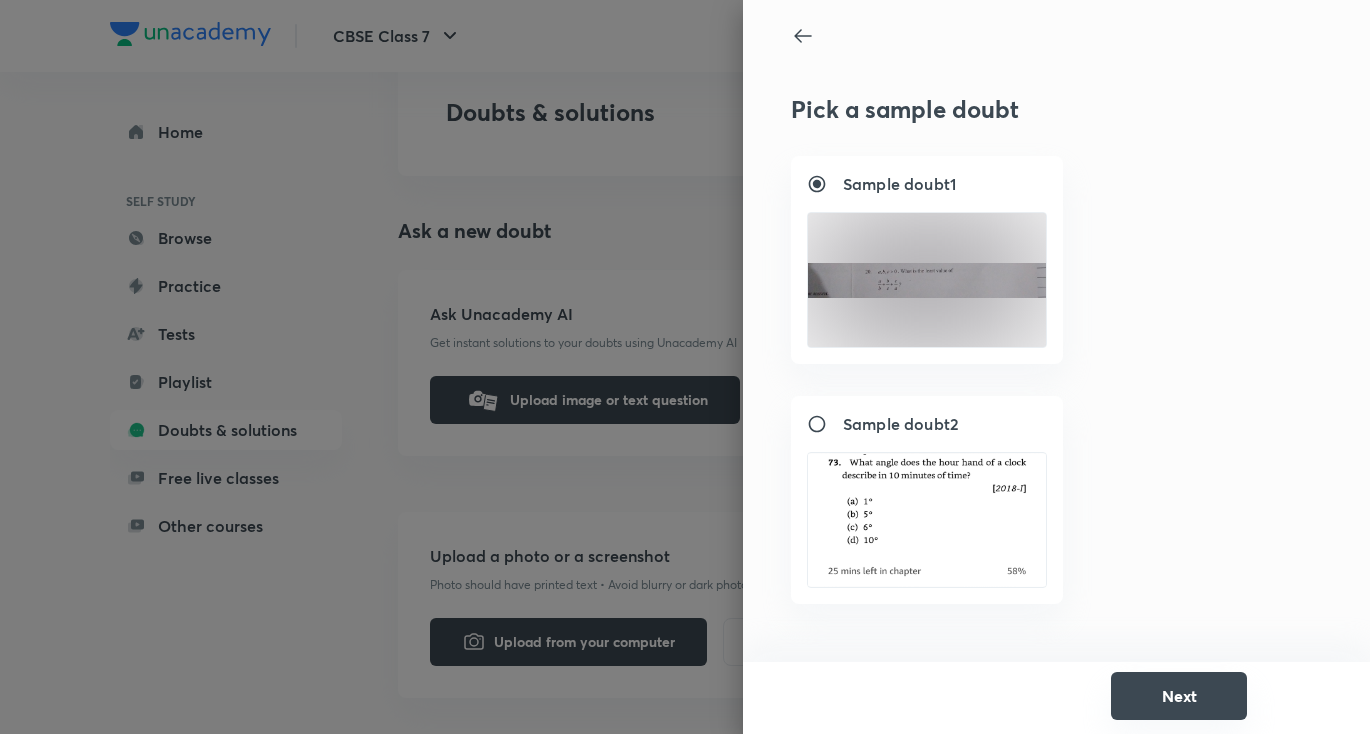 click on "Next" at bounding box center (1179, 696) 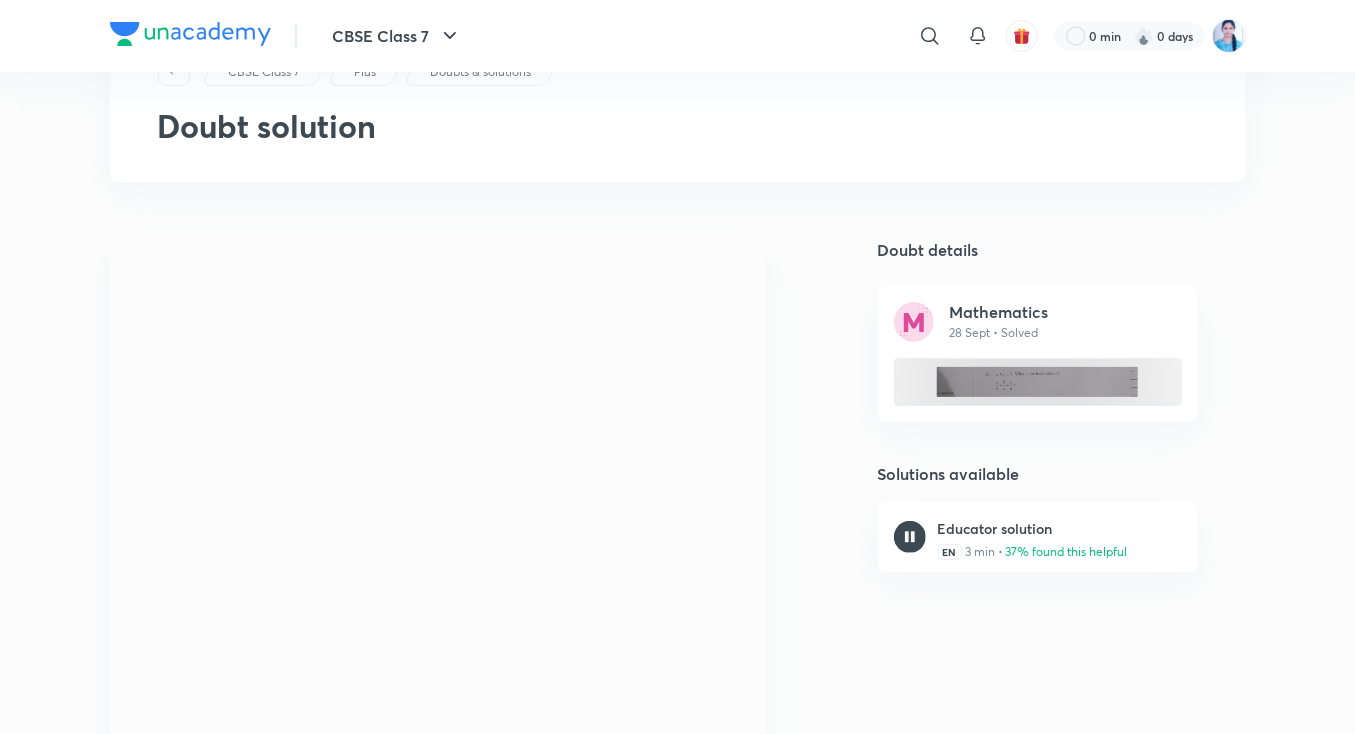 scroll, scrollTop: 0, scrollLeft: 0, axis: both 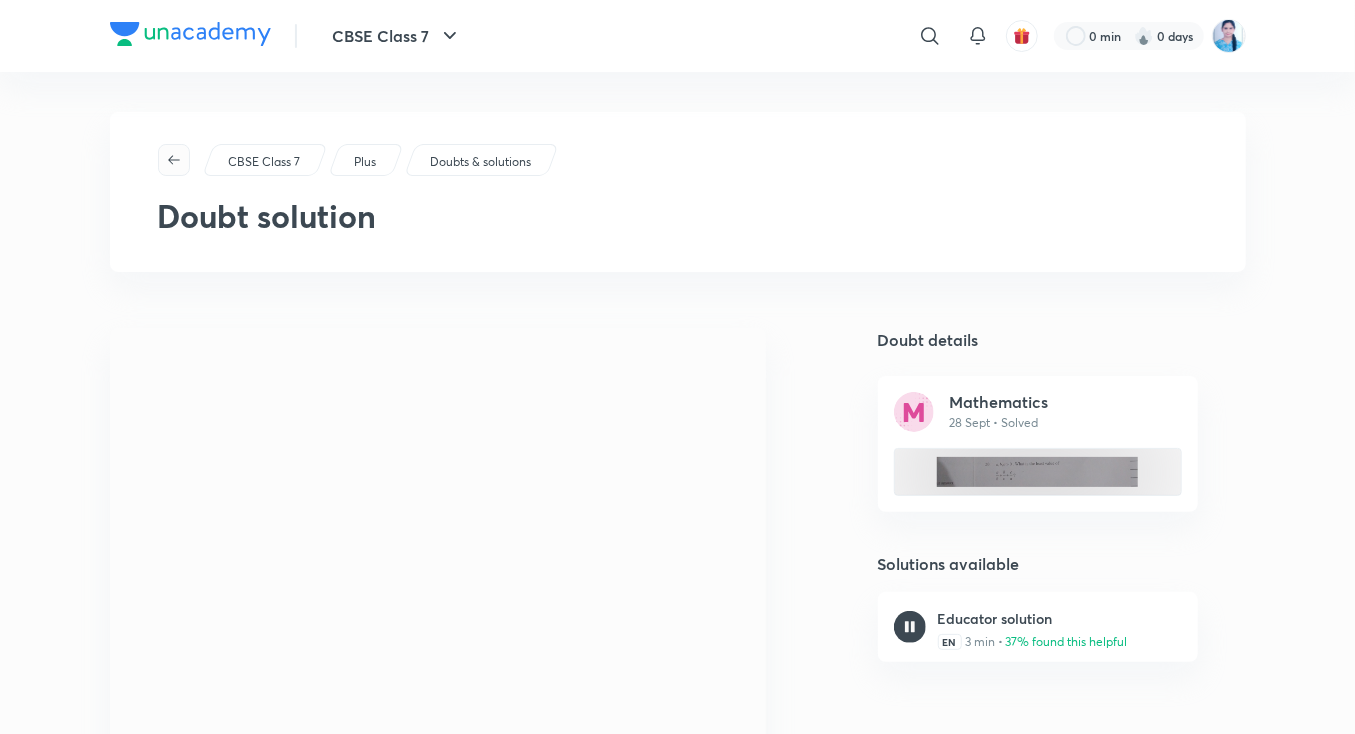 click 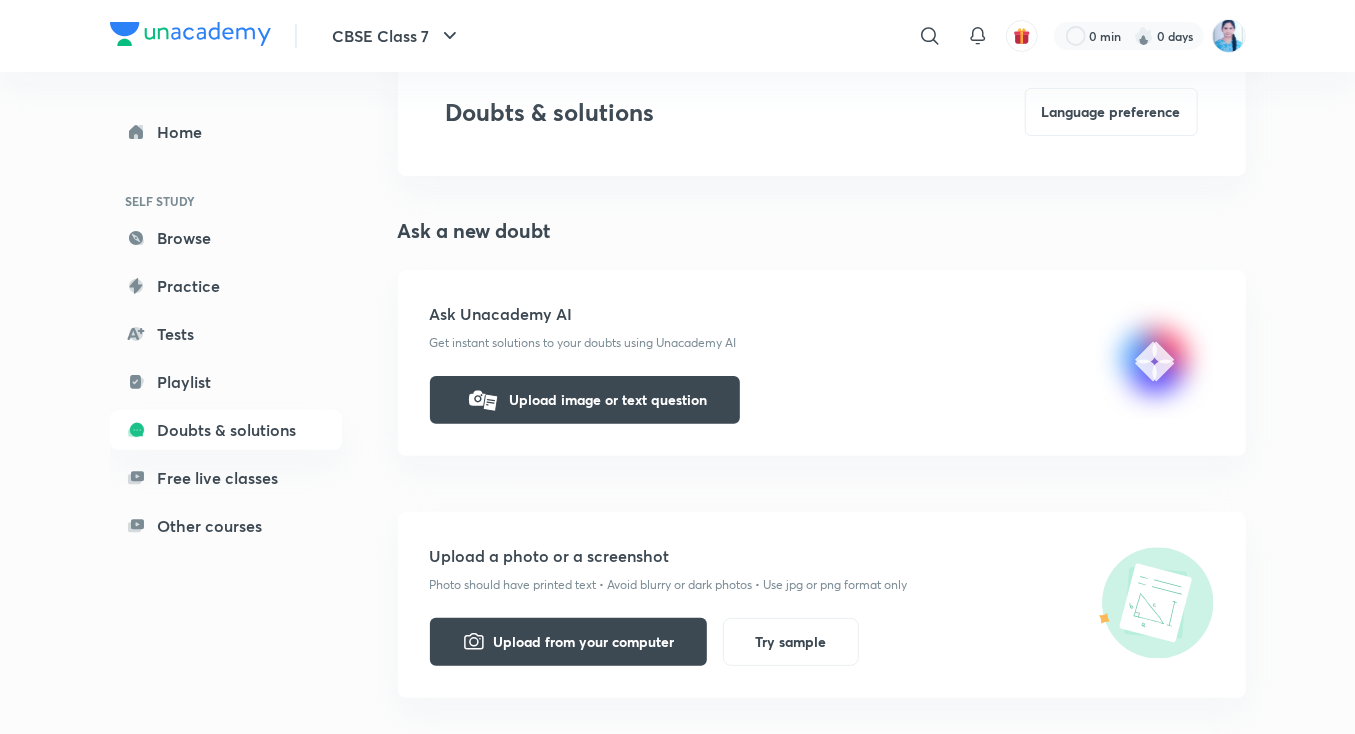 scroll, scrollTop: 0, scrollLeft: 0, axis: both 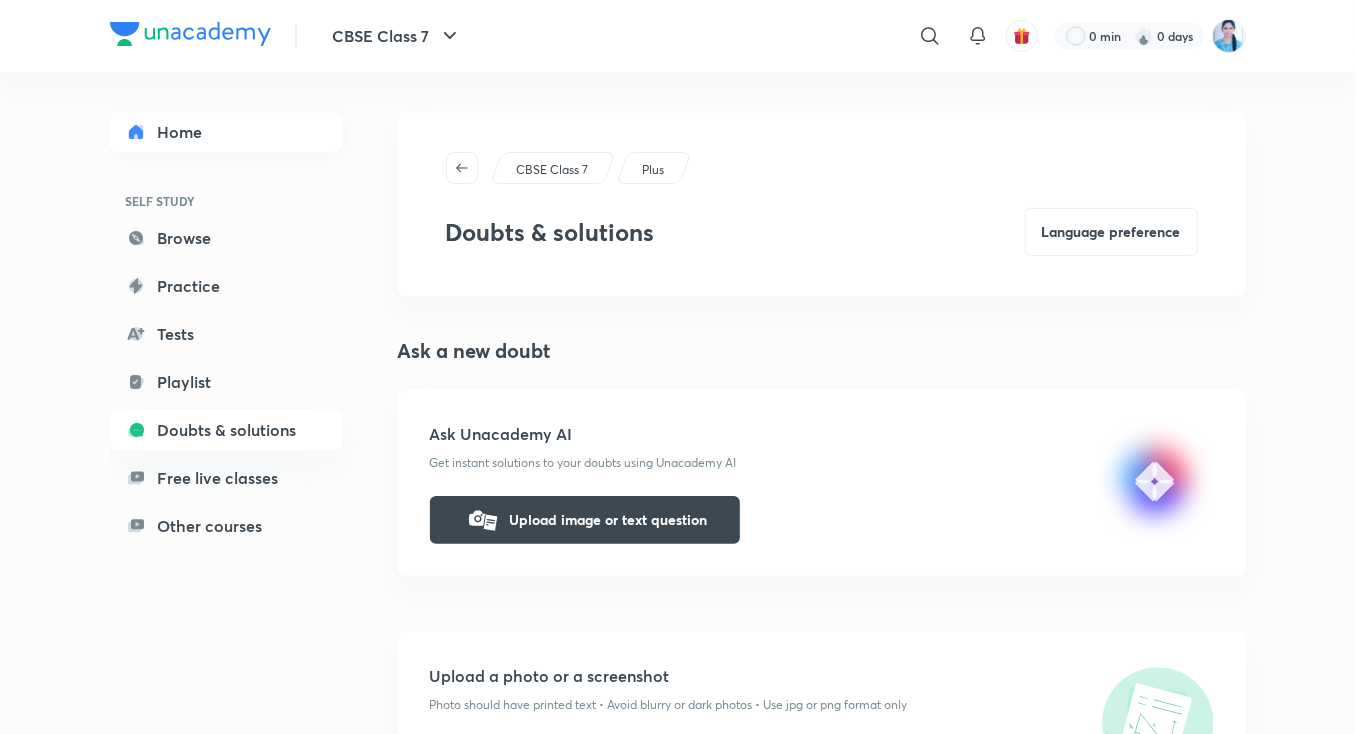 click on "Home" at bounding box center [226, 132] 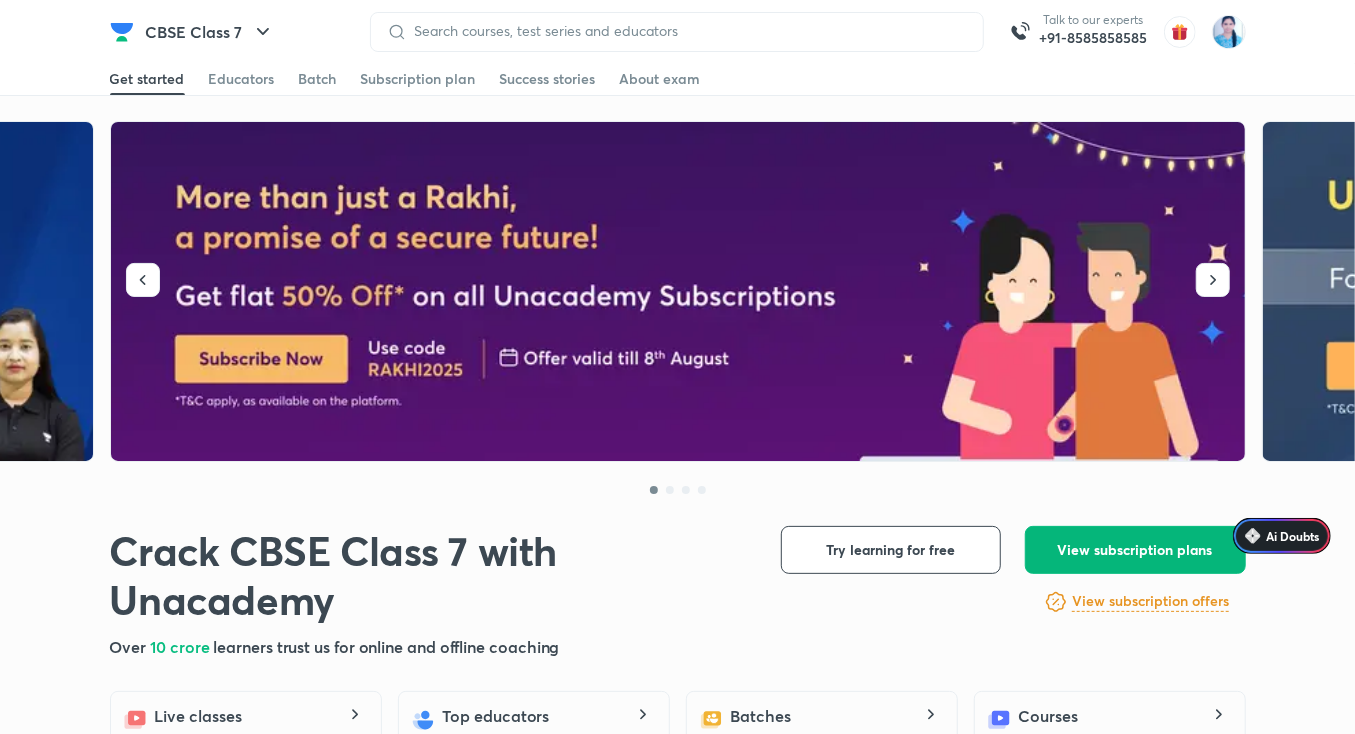 click on "CBSE Class 7 Talk to our experts +91-[PHONE] Get started Educators Batch Subscription plan Success stories About exam Get started Educators Batch Subscription plan Success stories About exam Crack CBSE Class 7 with Unacademy Crack CBSE Class 7 with Unacademy   Over     10 crore     learners trust us for online and offline coaching   Try learning for free View subscription plans View subscription offers View subscription plans Explore for free View subscription offers Live classes Watch free online coaching classes by our best educators. Top educators Learn from some of the best educators in the country. Batches Curated batches to simplify the learning journey for your goal. Courses Learn every subject in detail from your favourite educator. Playlist High quality lecture videos for the entire syllabus for all your subjects. Practice Strengthen your exam preparation with adaptive practice tests. Test series Evaluate and boost your exam preparation with test series. Doubts & solutions Just  15  minutes   15" at bounding box center [677, 1296] 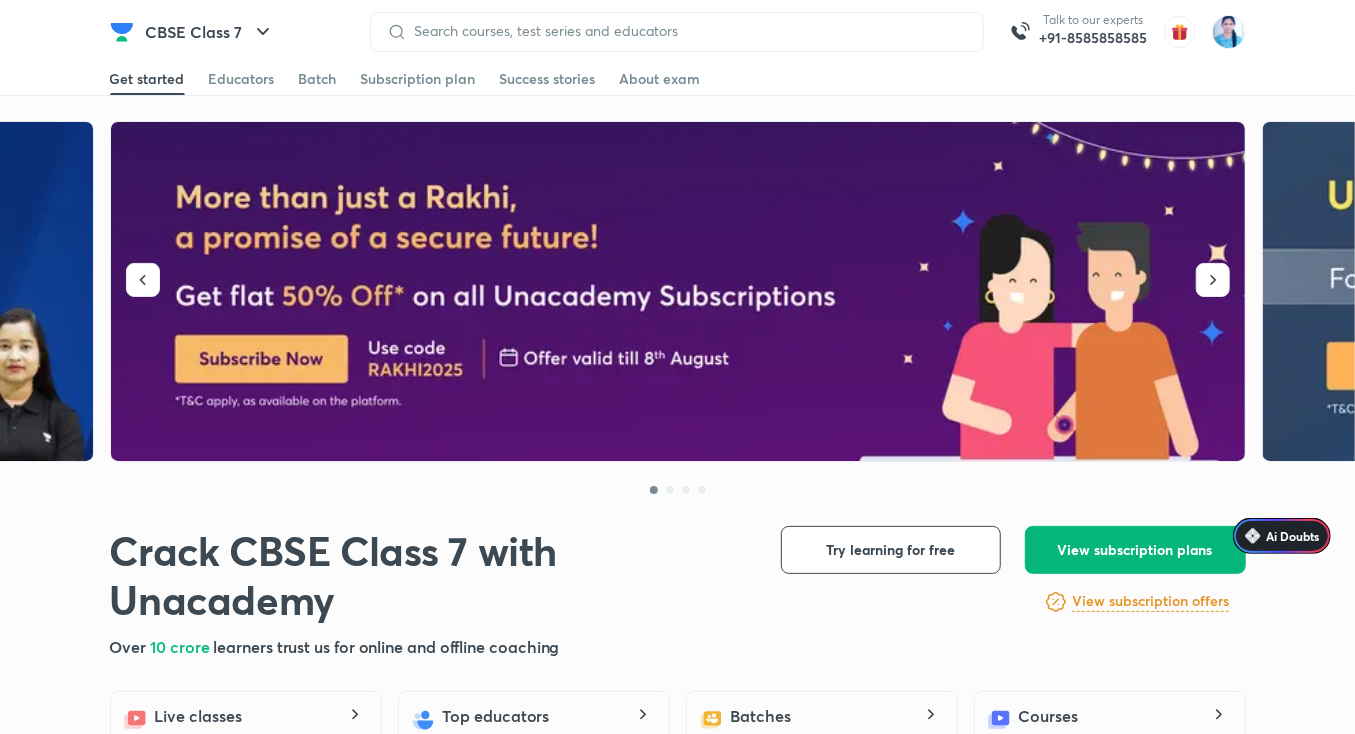 click on "View subscription plans" at bounding box center (1135, 550) 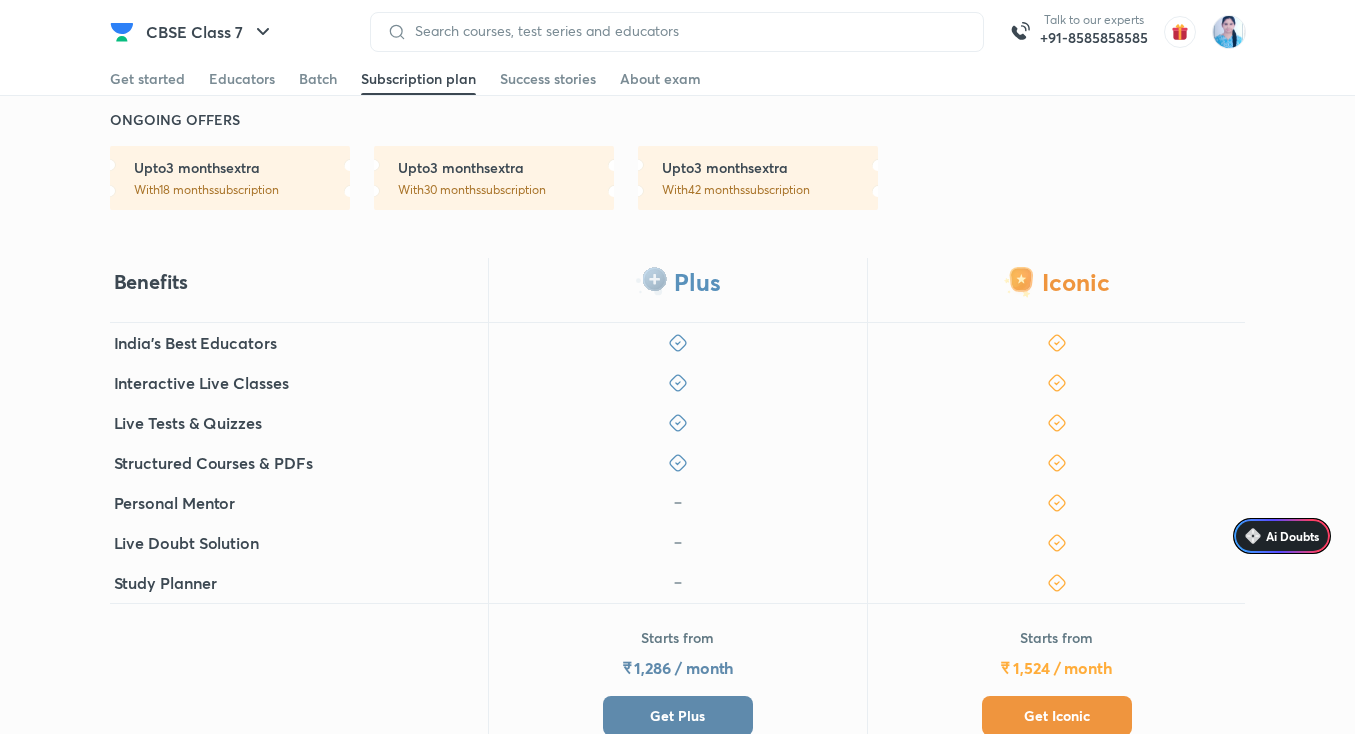 scroll, scrollTop: 496, scrollLeft: 0, axis: vertical 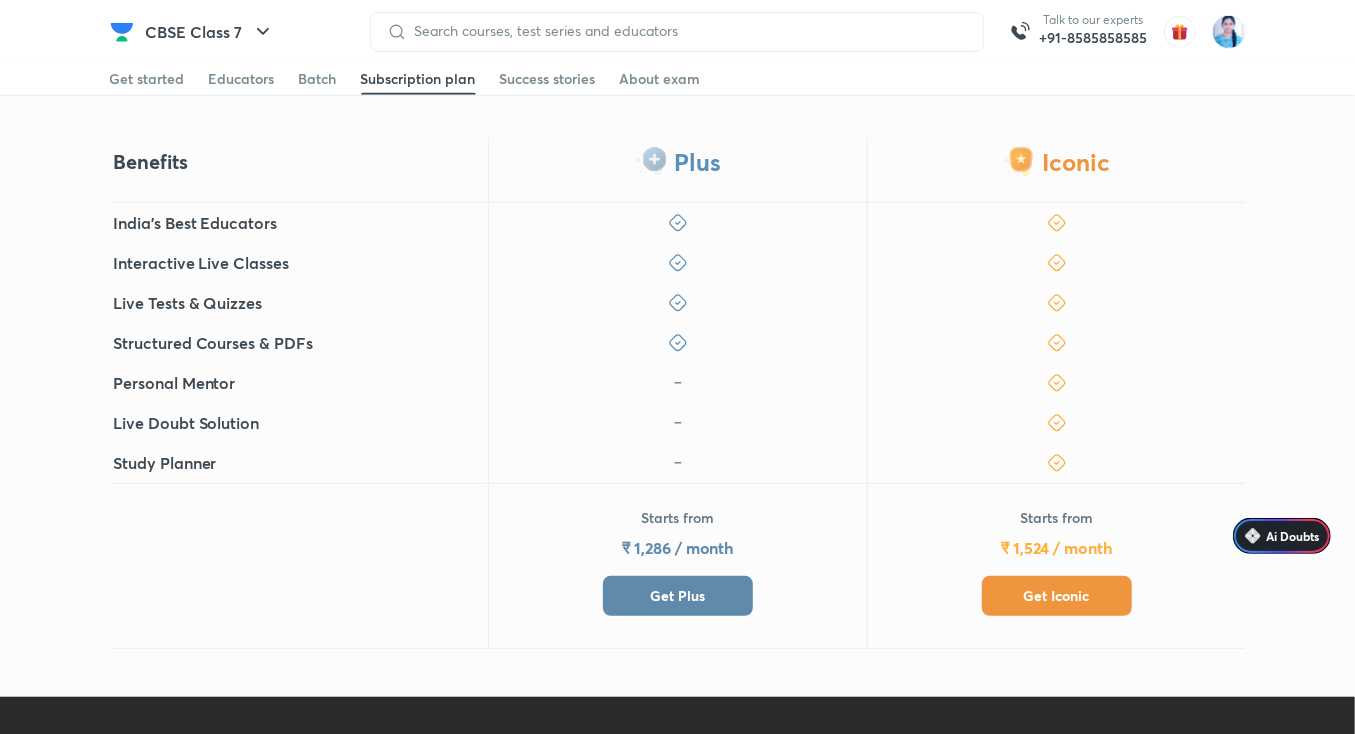 click on "Get Plus" at bounding box center (677, 596) 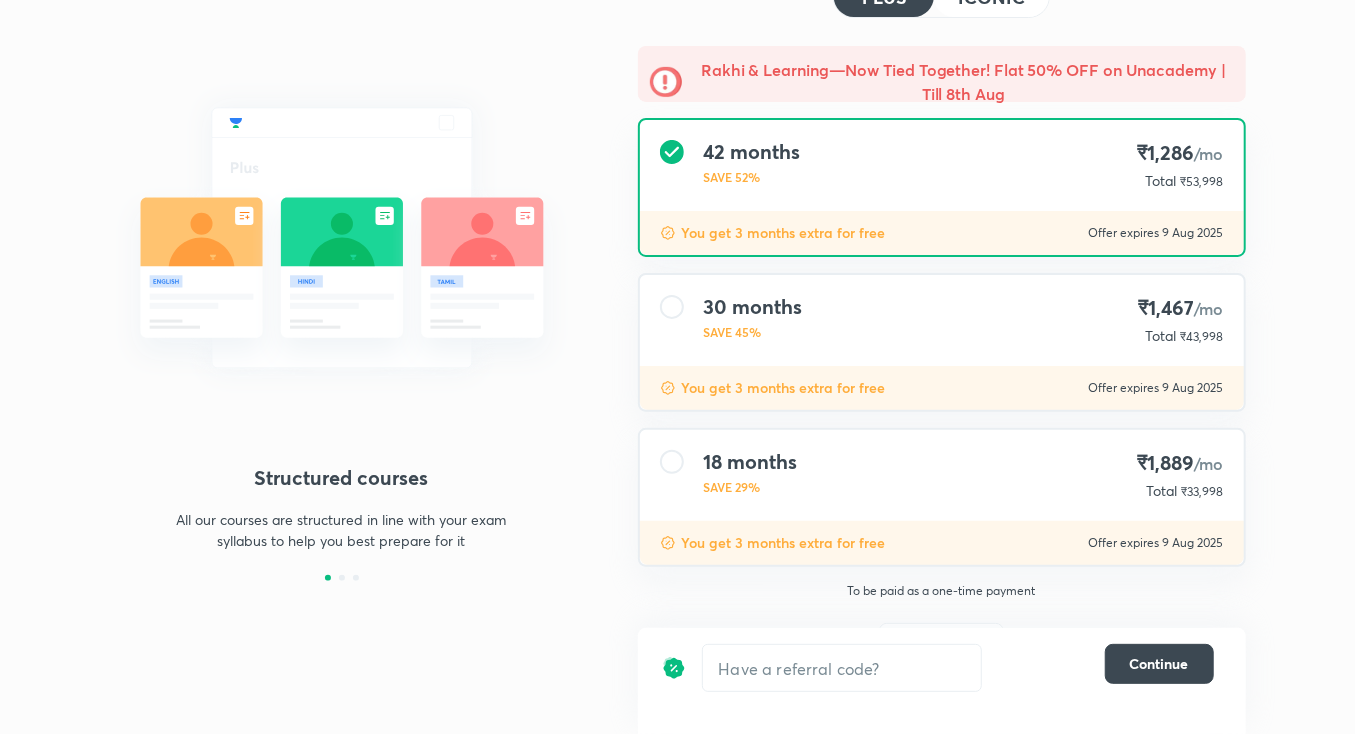 scroll, scrollTop: 207, scrollLeft: 0, axis: vertical 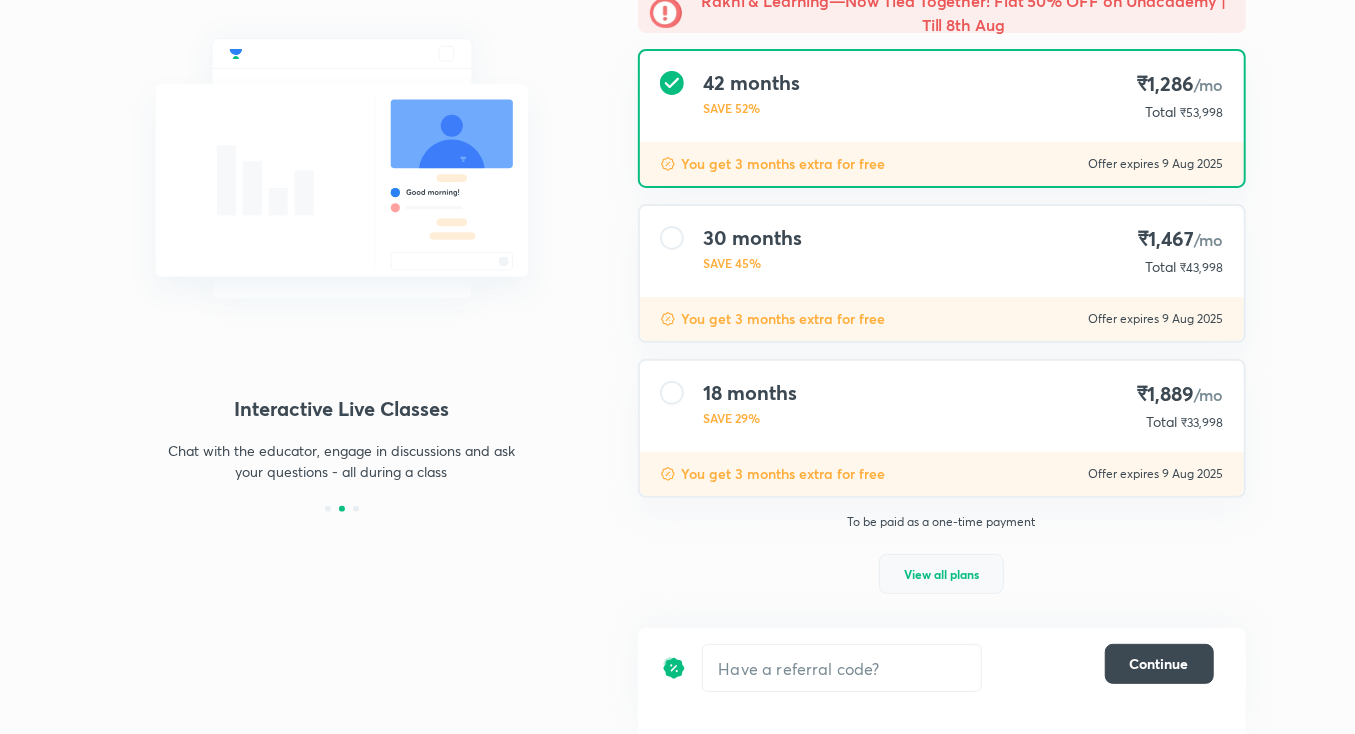 click on "View all plans" at bounding box center (941, 574) 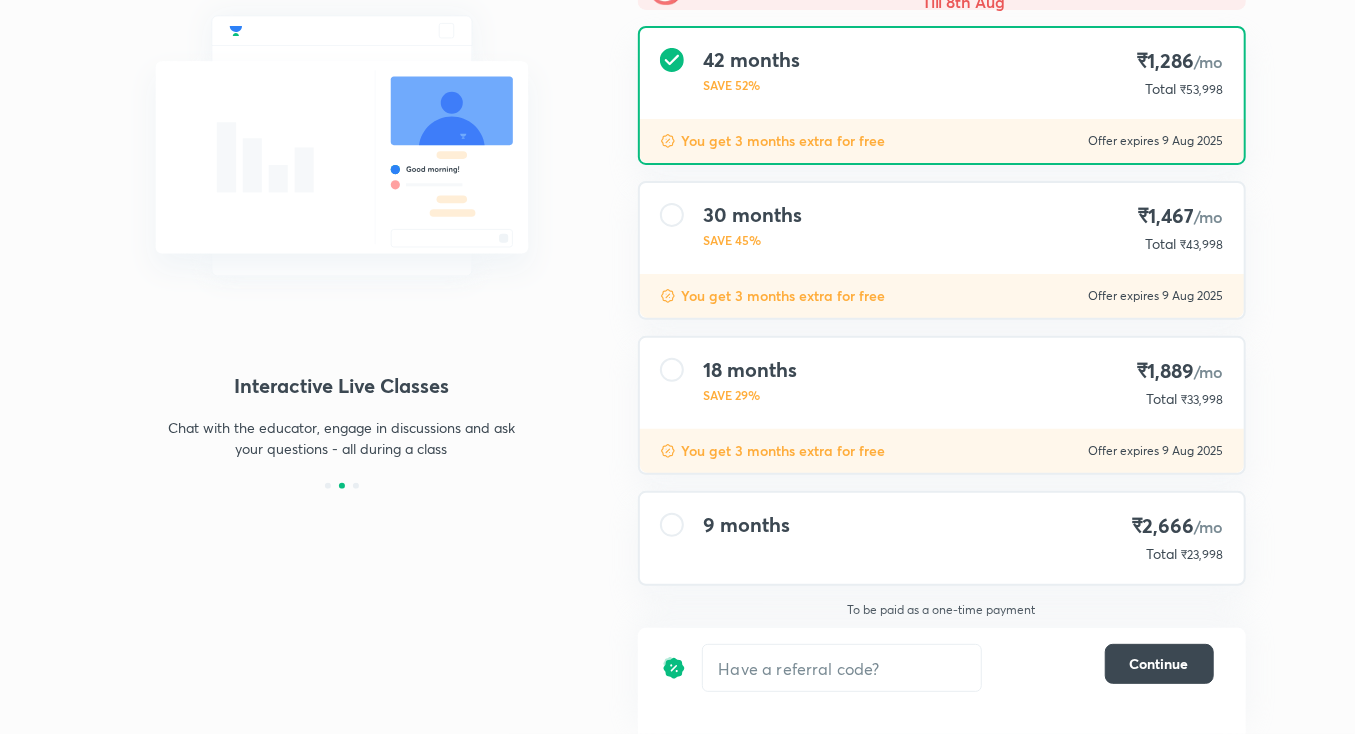scroll, scrollTop: 231, scrollLeft: 0, axis: vertical 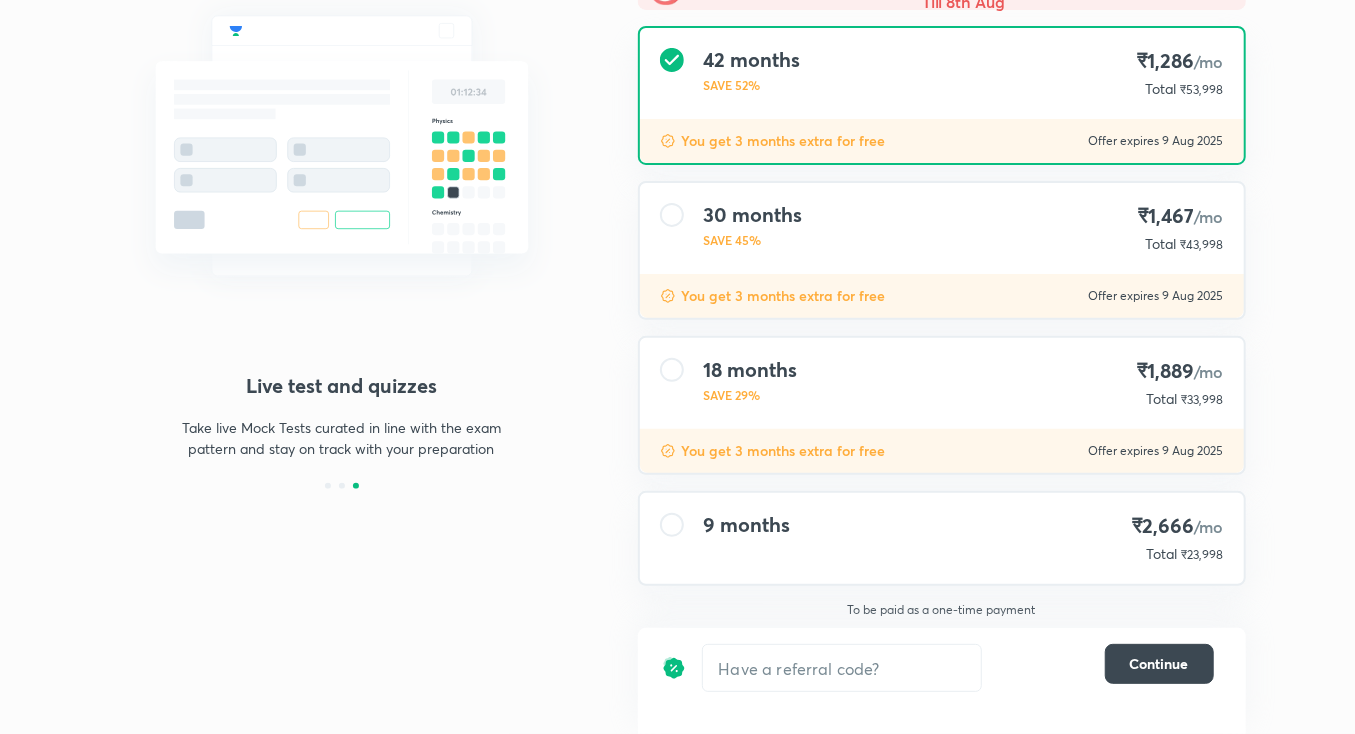 click on "9 months ₹2,666  /mo Total ₹23,998" at bounding box center (942, 538) 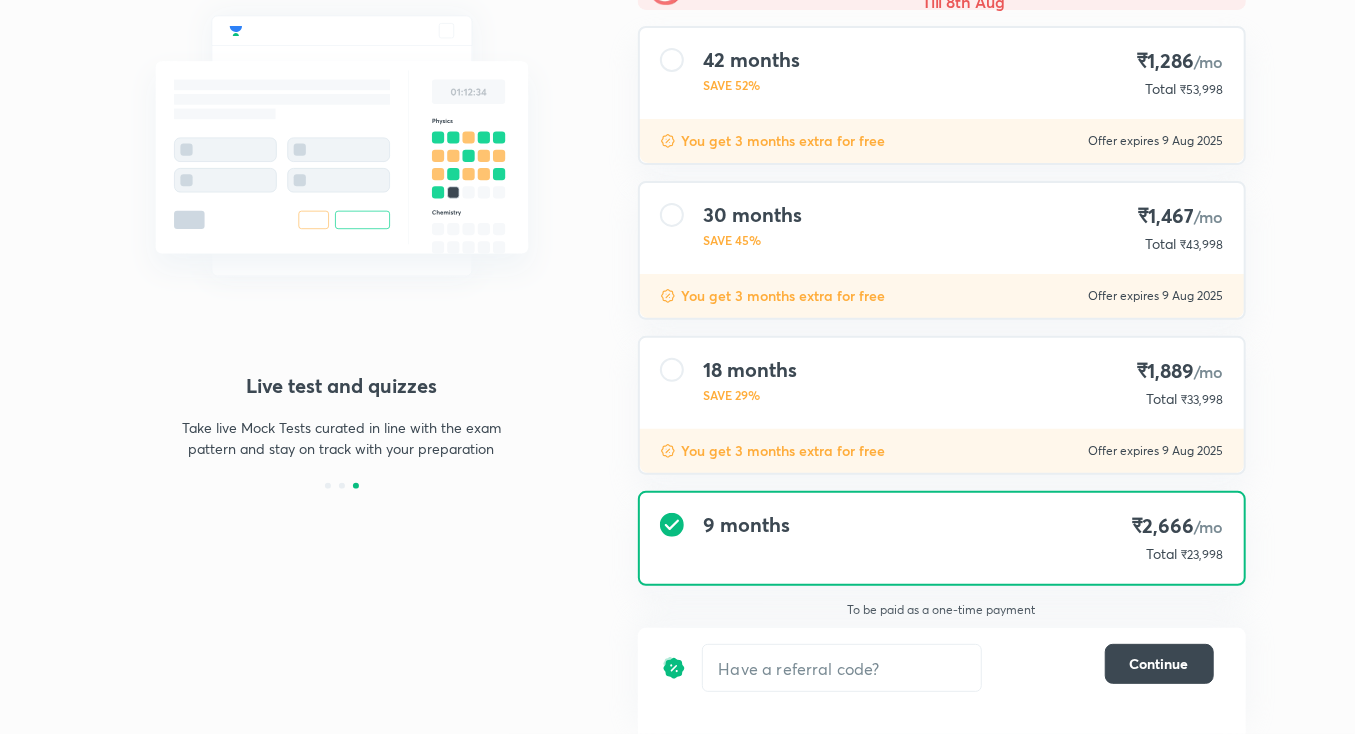 scroll, scrollTop: 228, scrollLeft: 0, axis: vertical 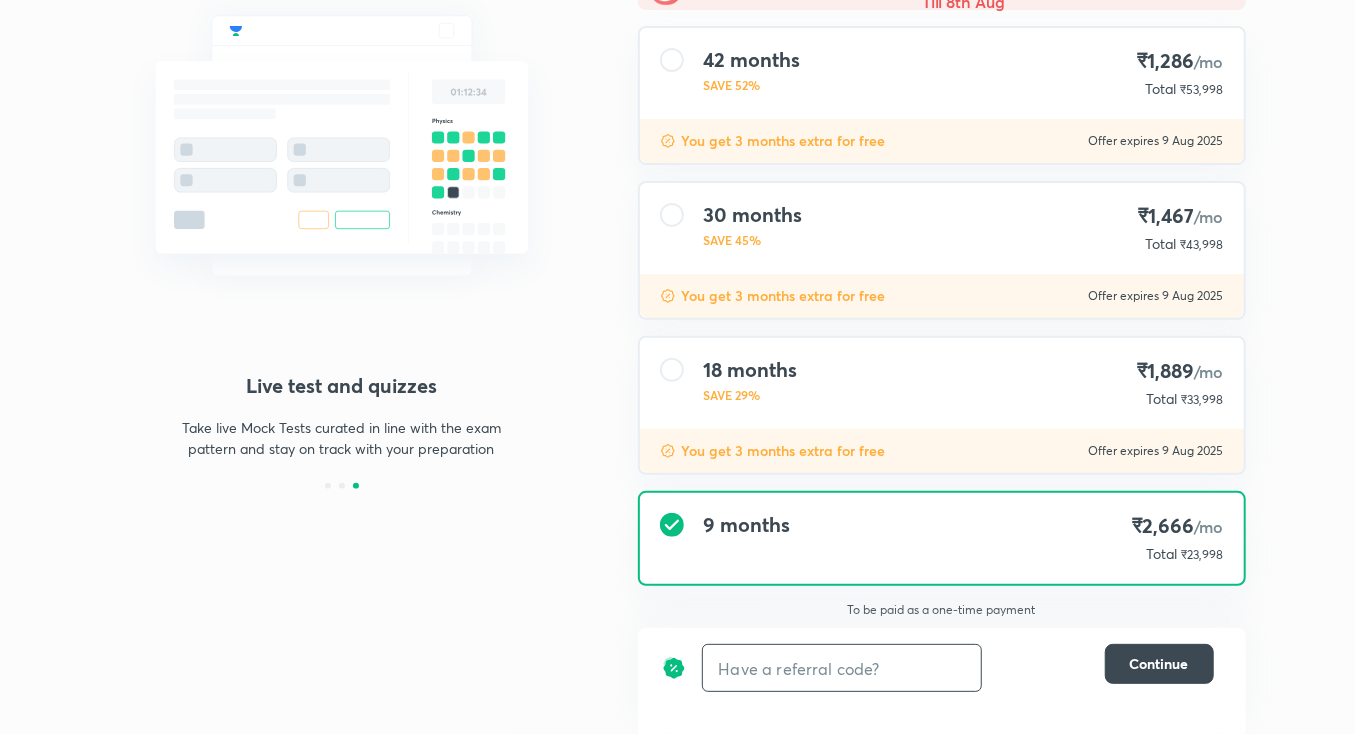 click at bounding box center [842, 668] 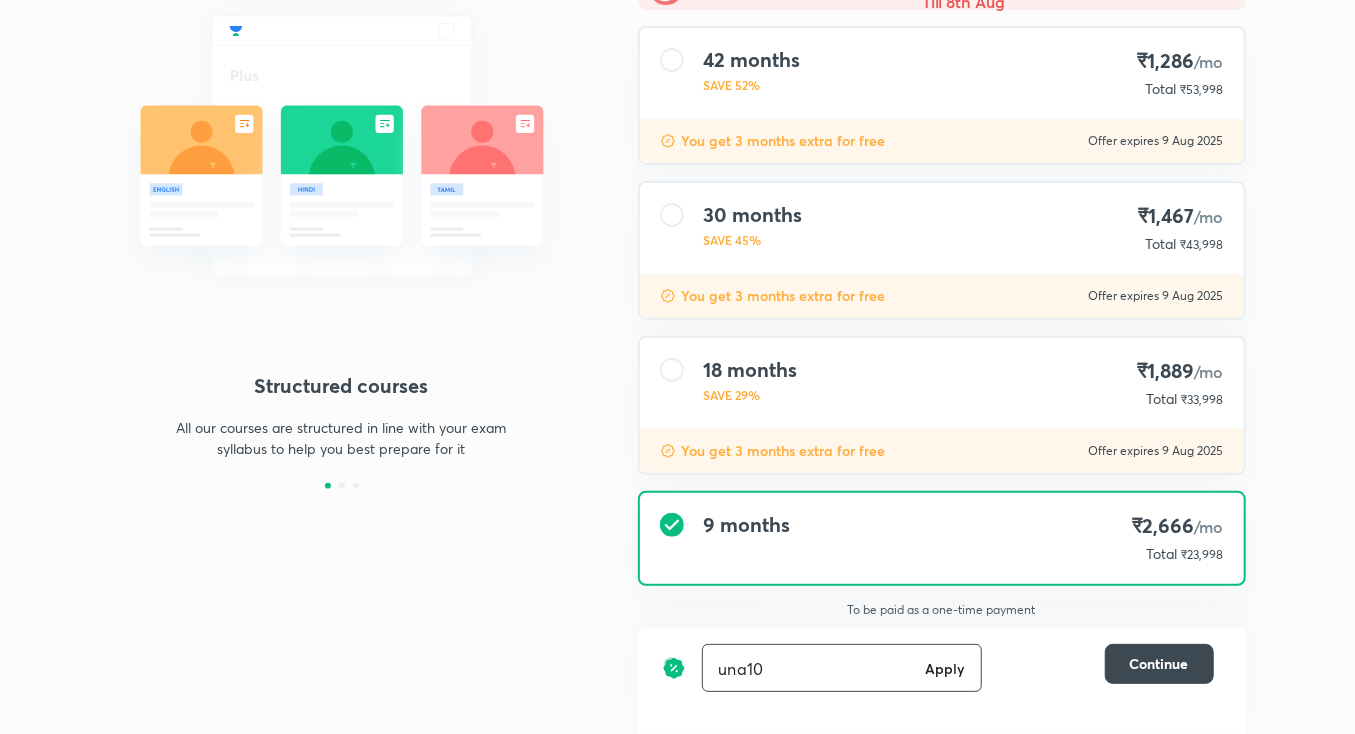 type on "una10" 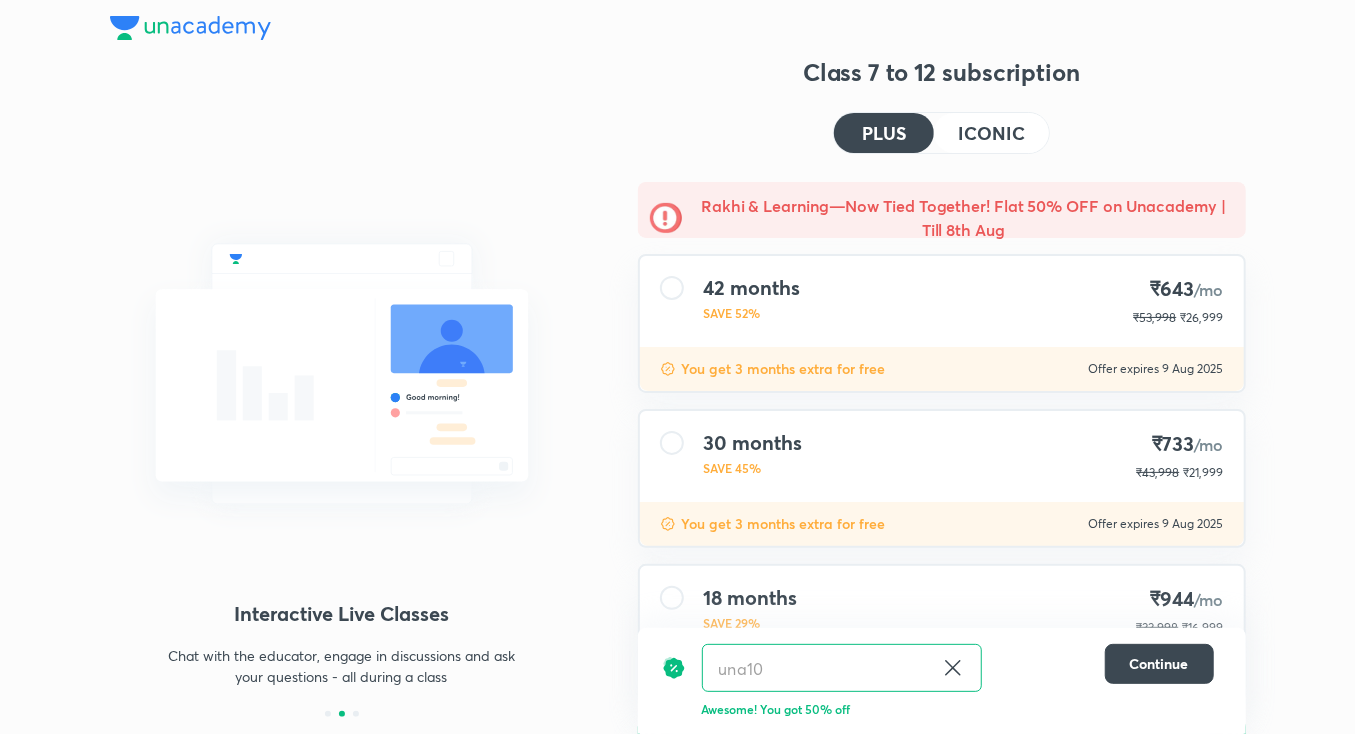 scroll, scrollTop: 228, scrollLeft: 0, axis: vertical 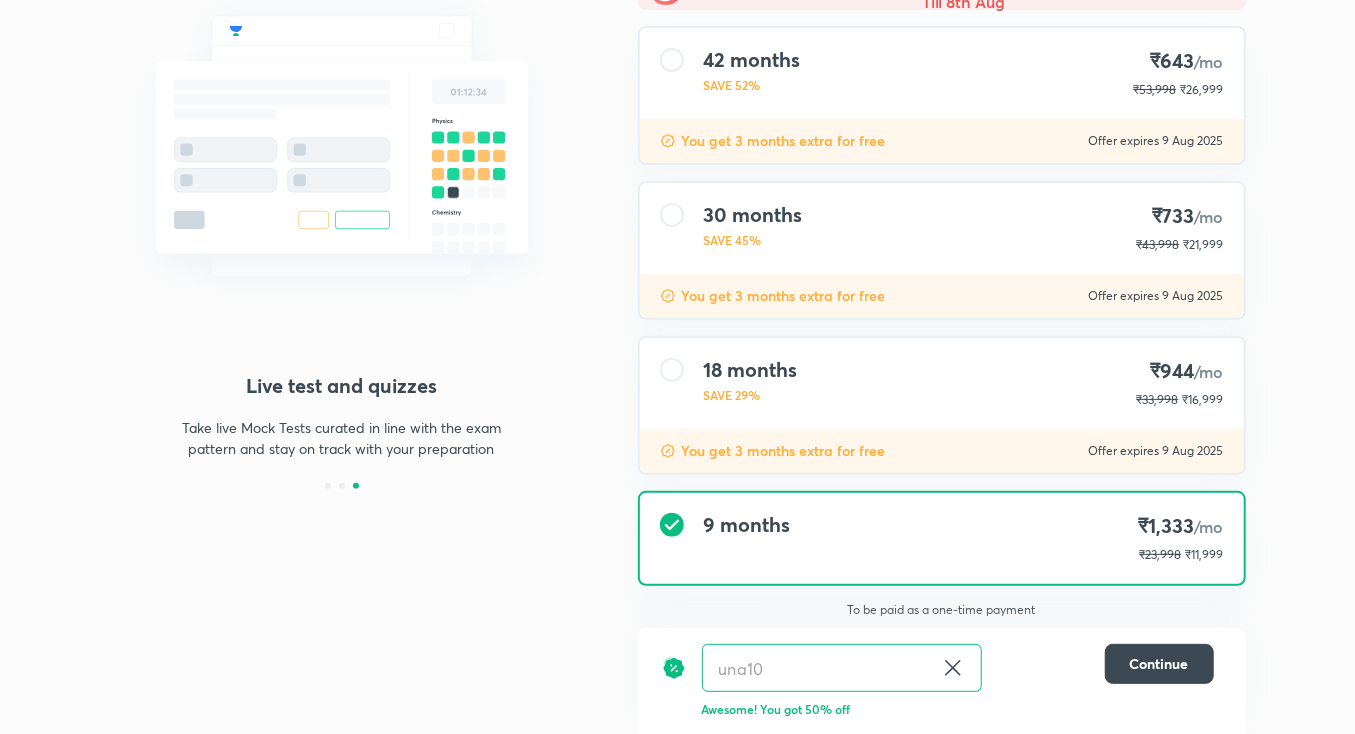 click at bounding box center (672, 215) 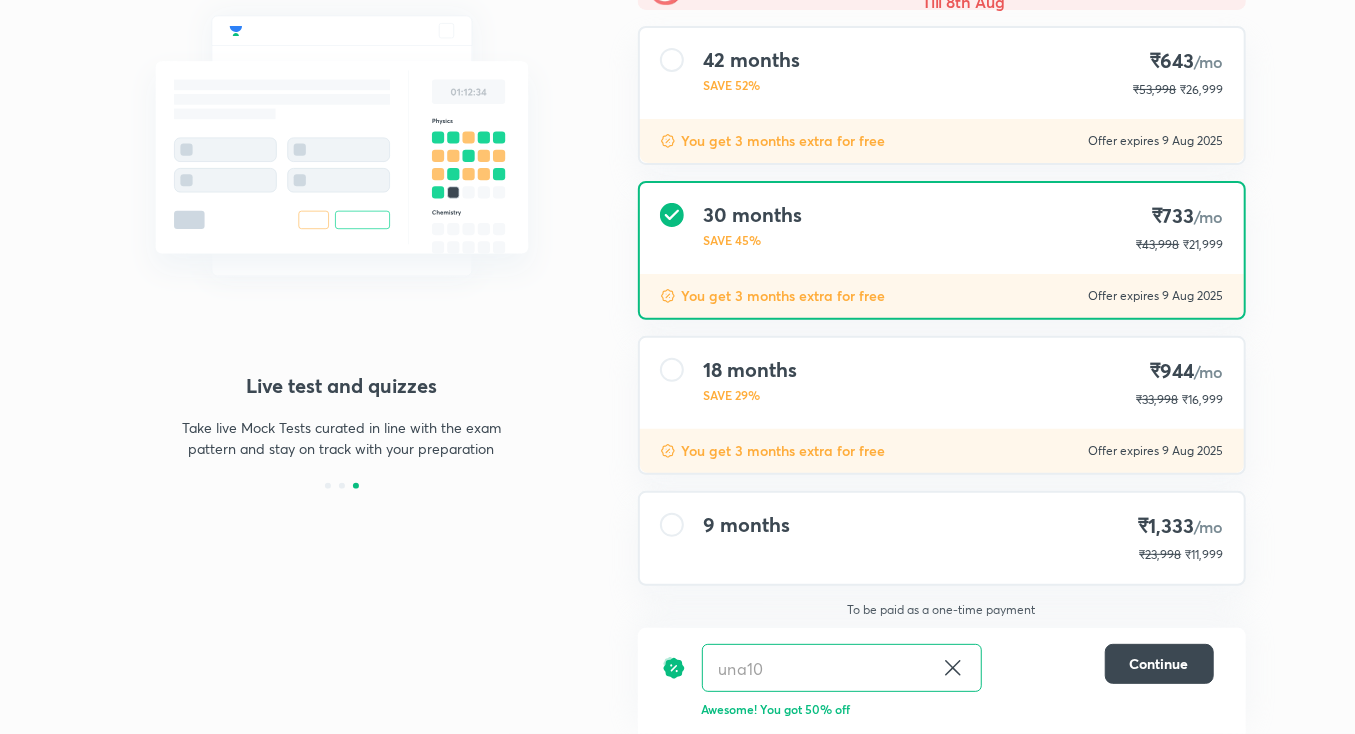 scroll, scrollTop: 228, scrollLeft: 0, axis: vertical 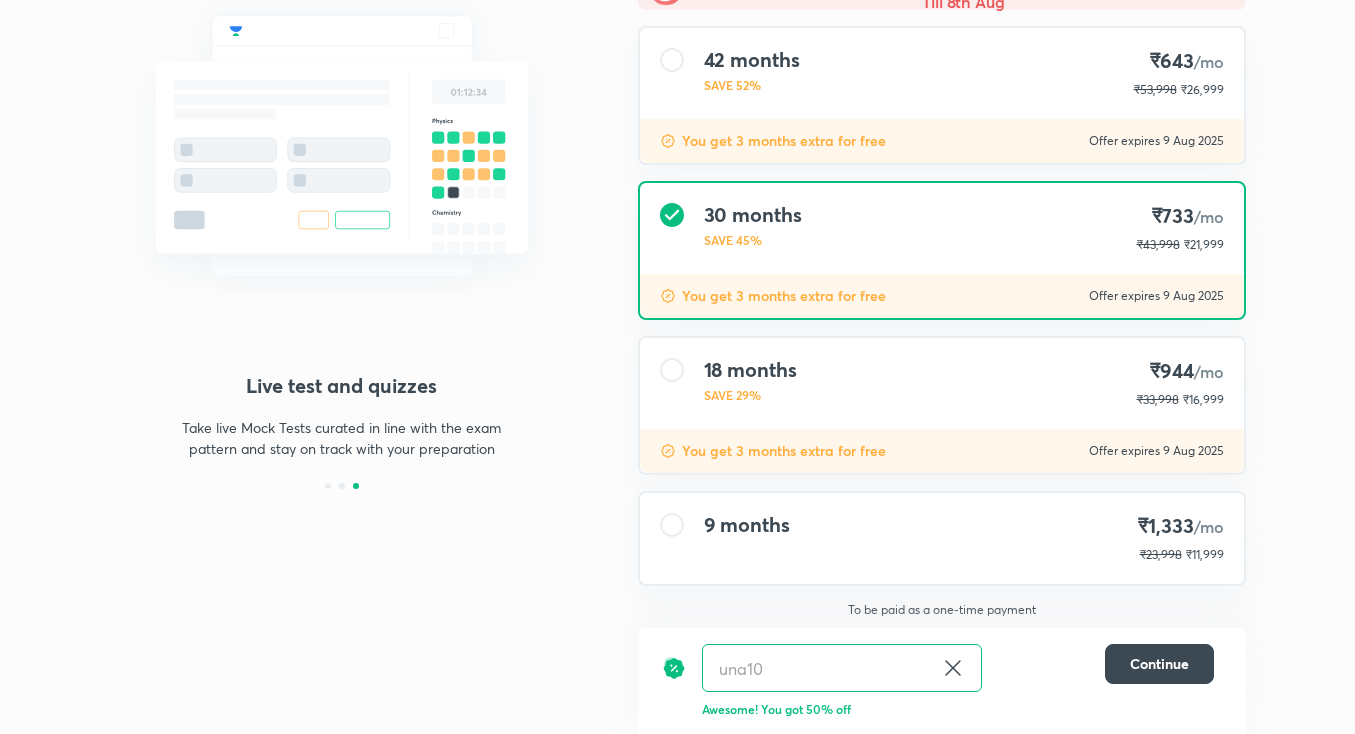 click at bounding box center (672, 60) 